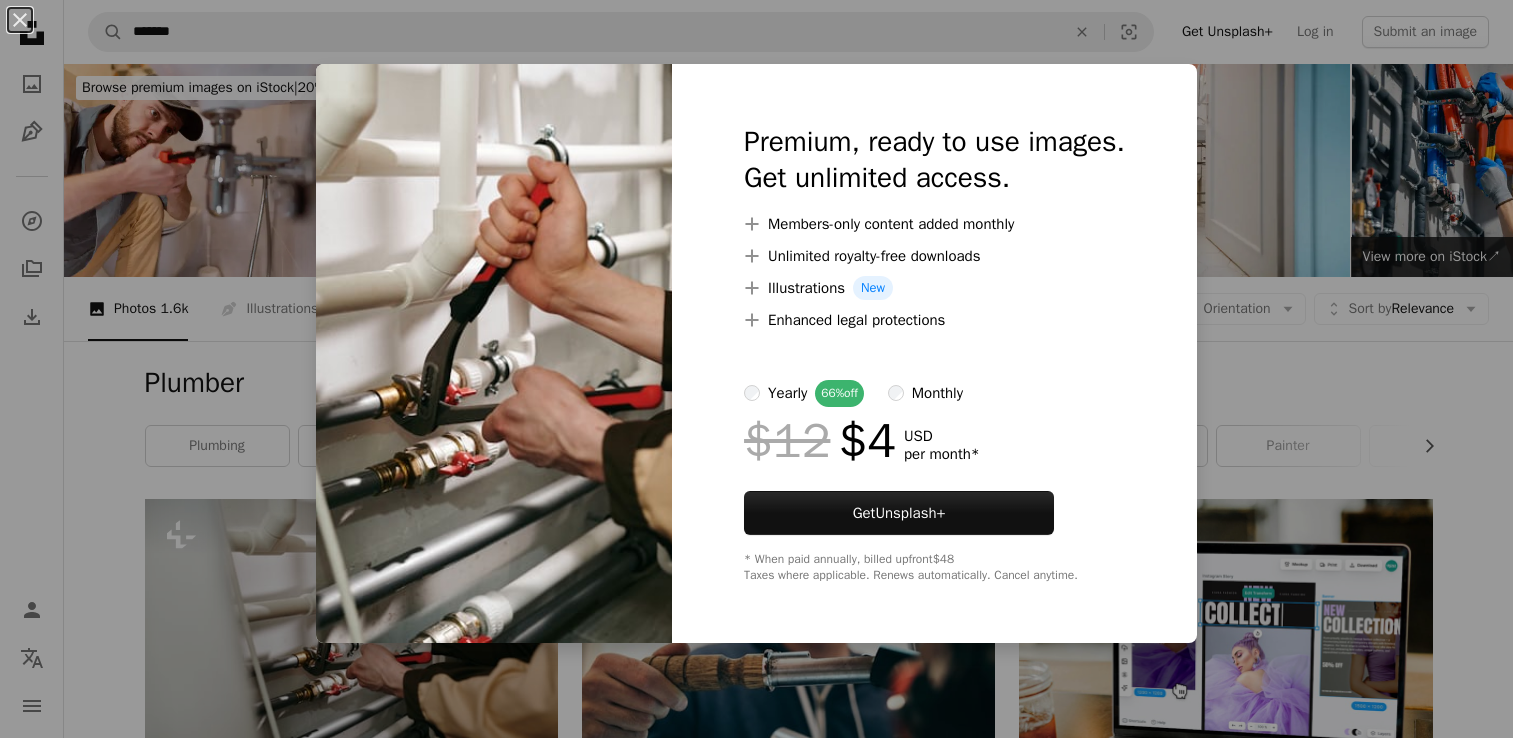 scroll, scrollTop: 281, scrollLeft: 0, axis: vertical 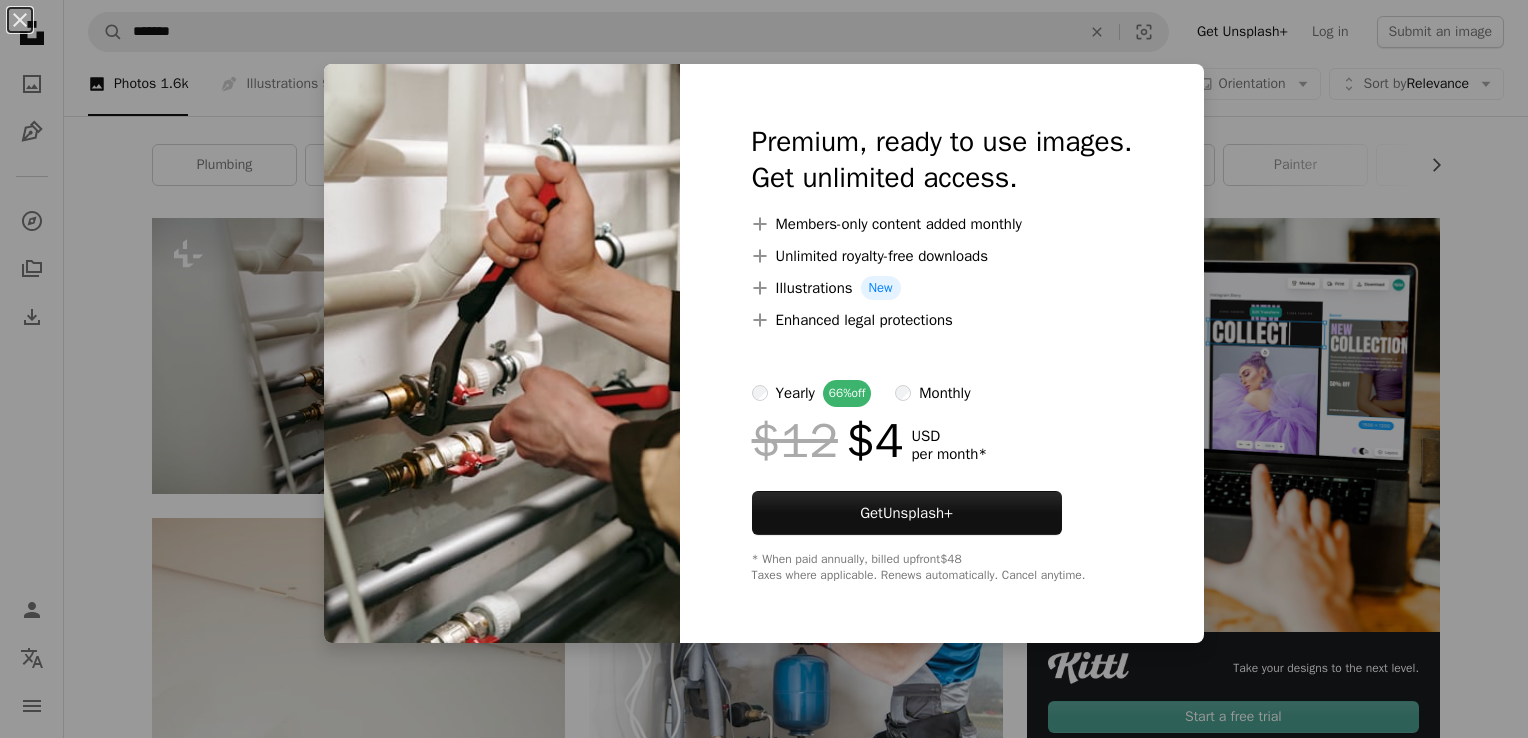 click on "An X shape Premium, ready to use images. Get unlimited access. A plus sign Members-only content added monthly A plus sign Unlimited royalty-free downloads A plus sign Illustrations  New A plus sign Enhanced legal protections yearly 66%  off monthly $12   $4 USD per month * Get  Unsplash+ * When paid annually, billed upfront  $48 Taxes where applicable. Renews automatically. Cancel anytime." at bounding box center (764, 369) 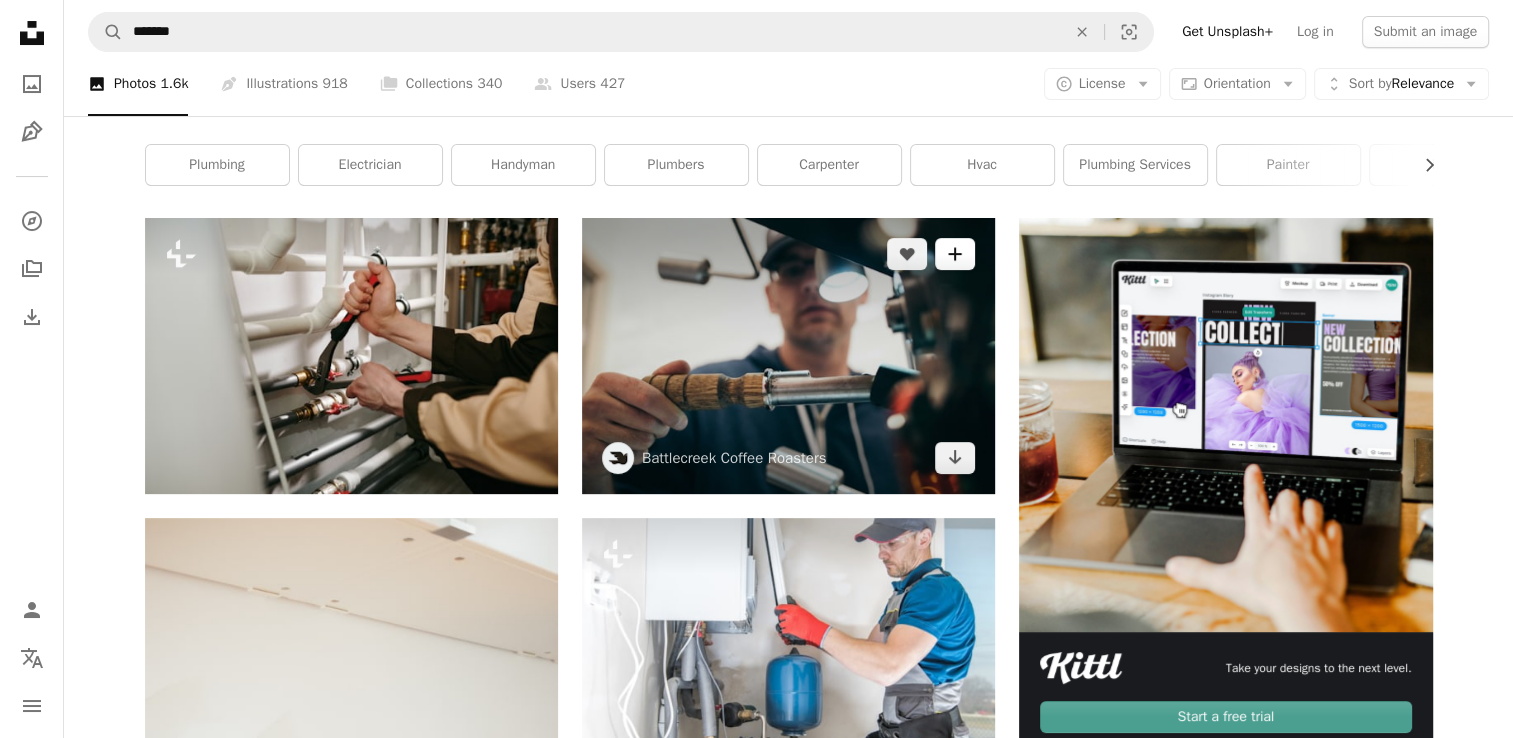 click on "A plus sign" at bounding box center [955, 254] 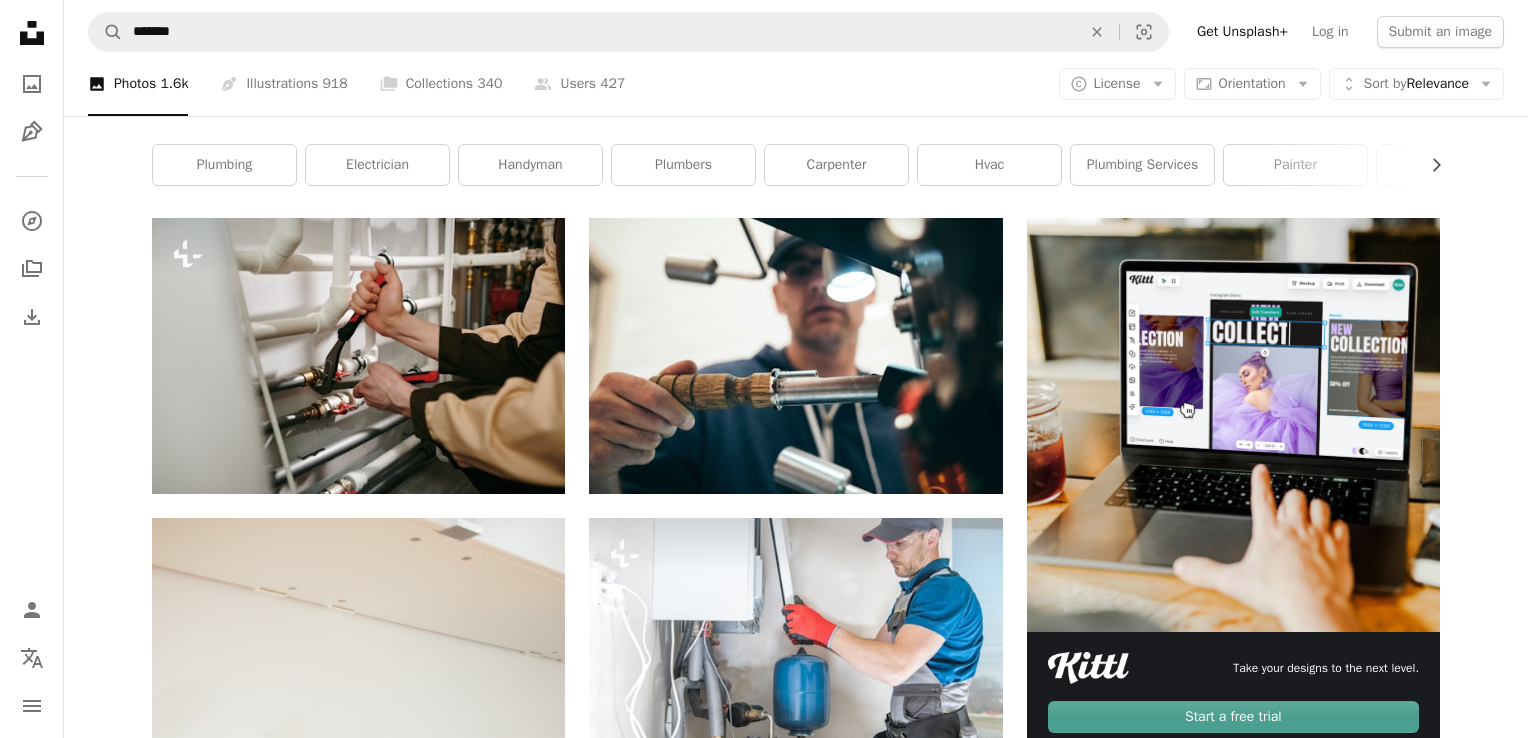 click on "An X shape Join Unsplash Already have an account?  Login First name Last name Email Username  (only letters, numbers and underscores) Password  (min. 8 char) Join By joining, you agree to the  Terms  and  Privacy Policy ." at bounding box center [764, 4259] 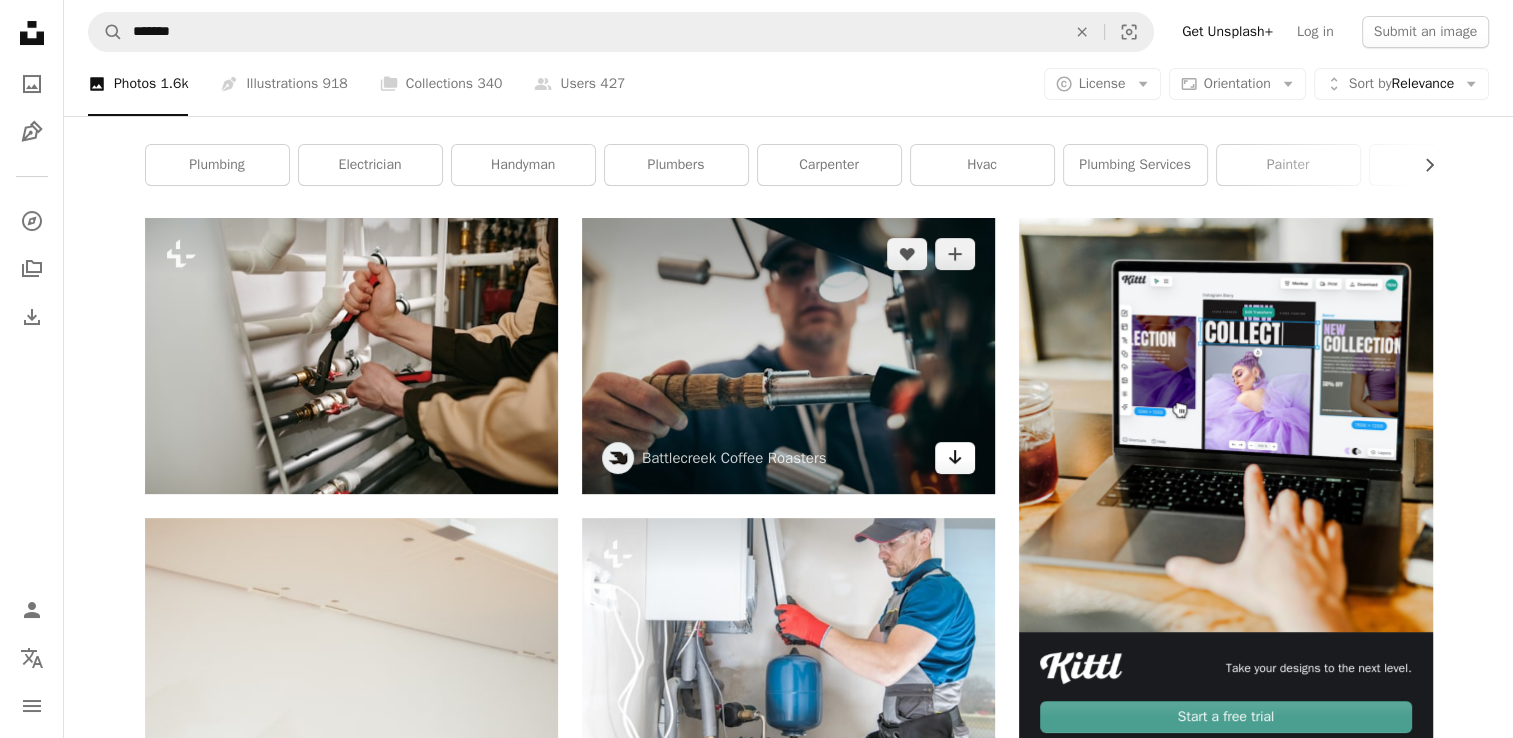 click on "Arrow pointing down" 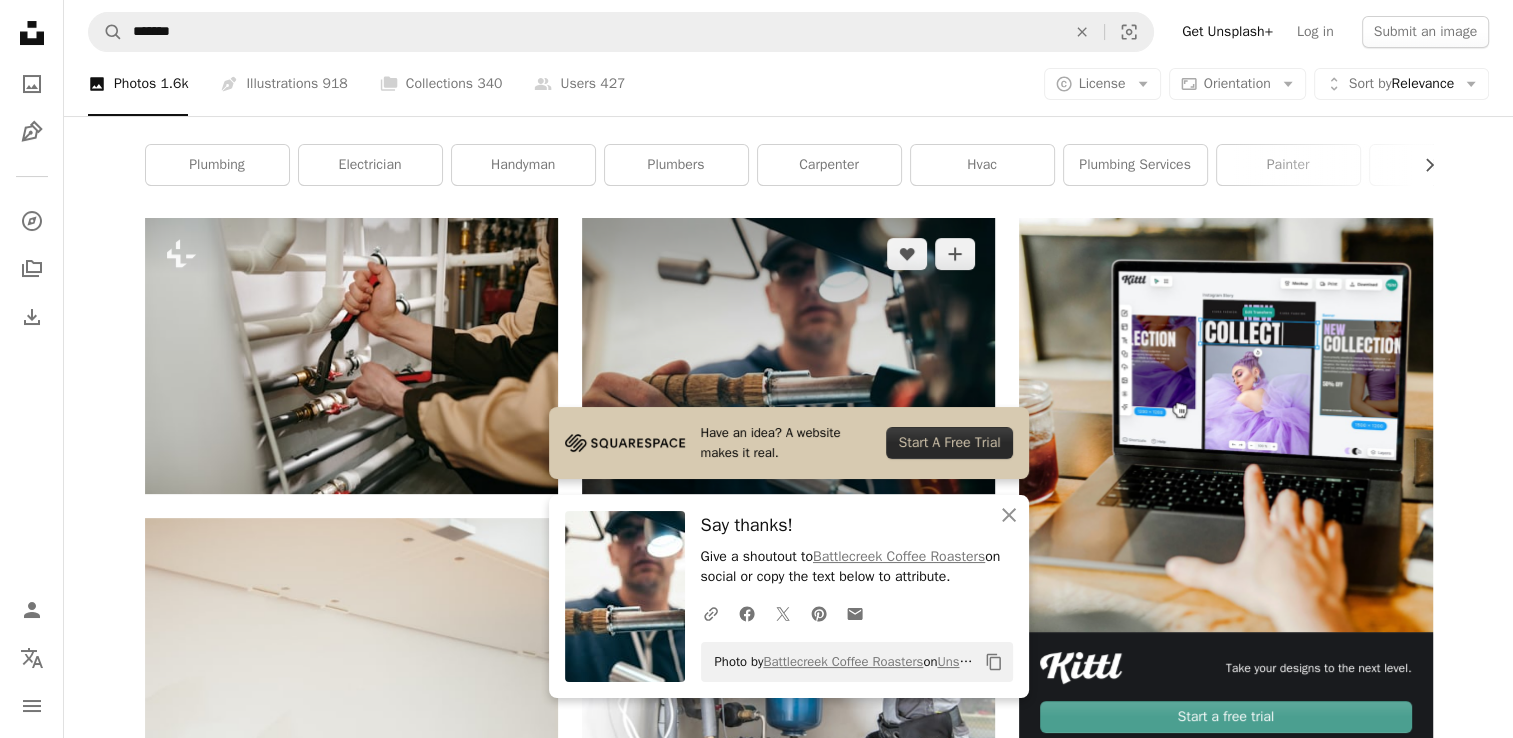 click at bounding box center (788, 355) 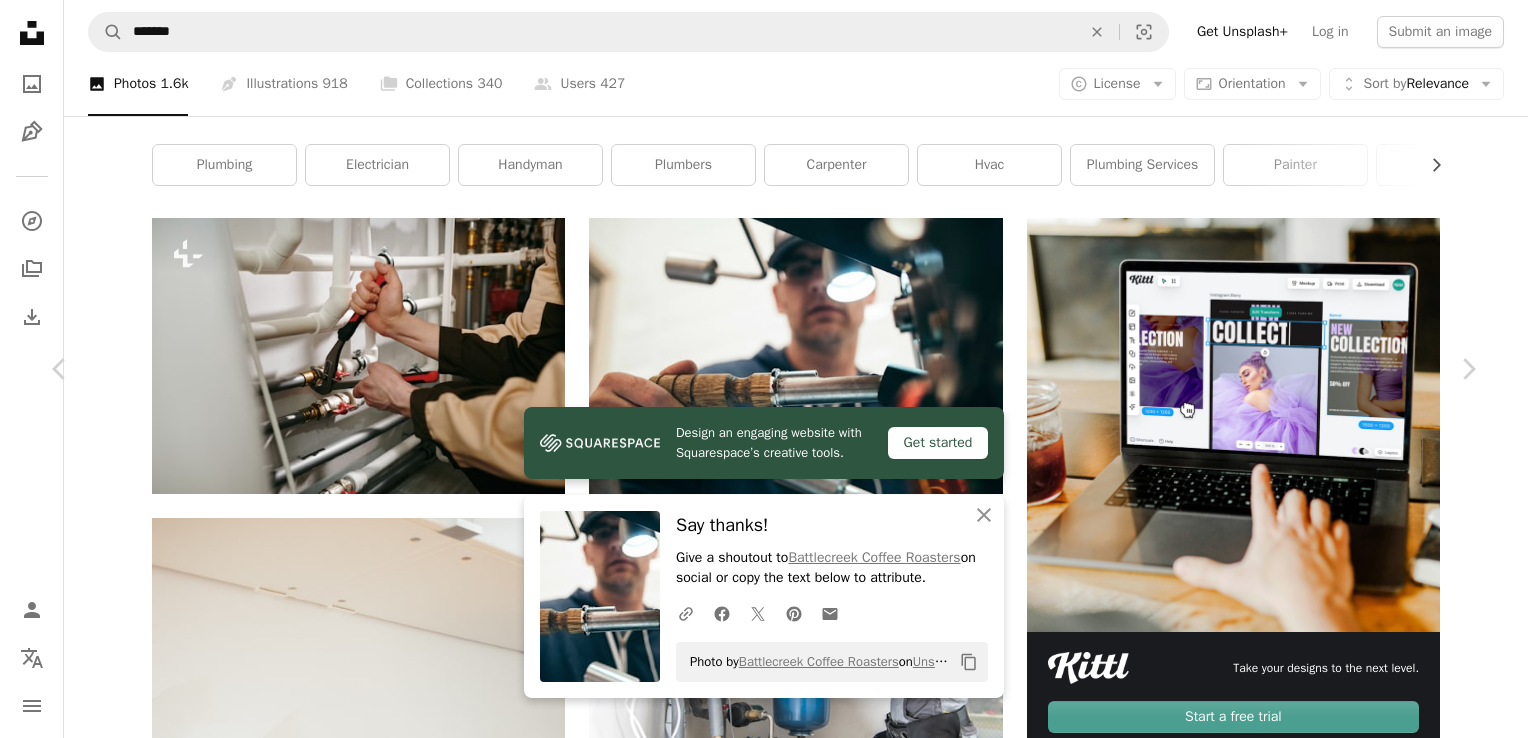click on "Download free" at bounding box center (1279, 3937) 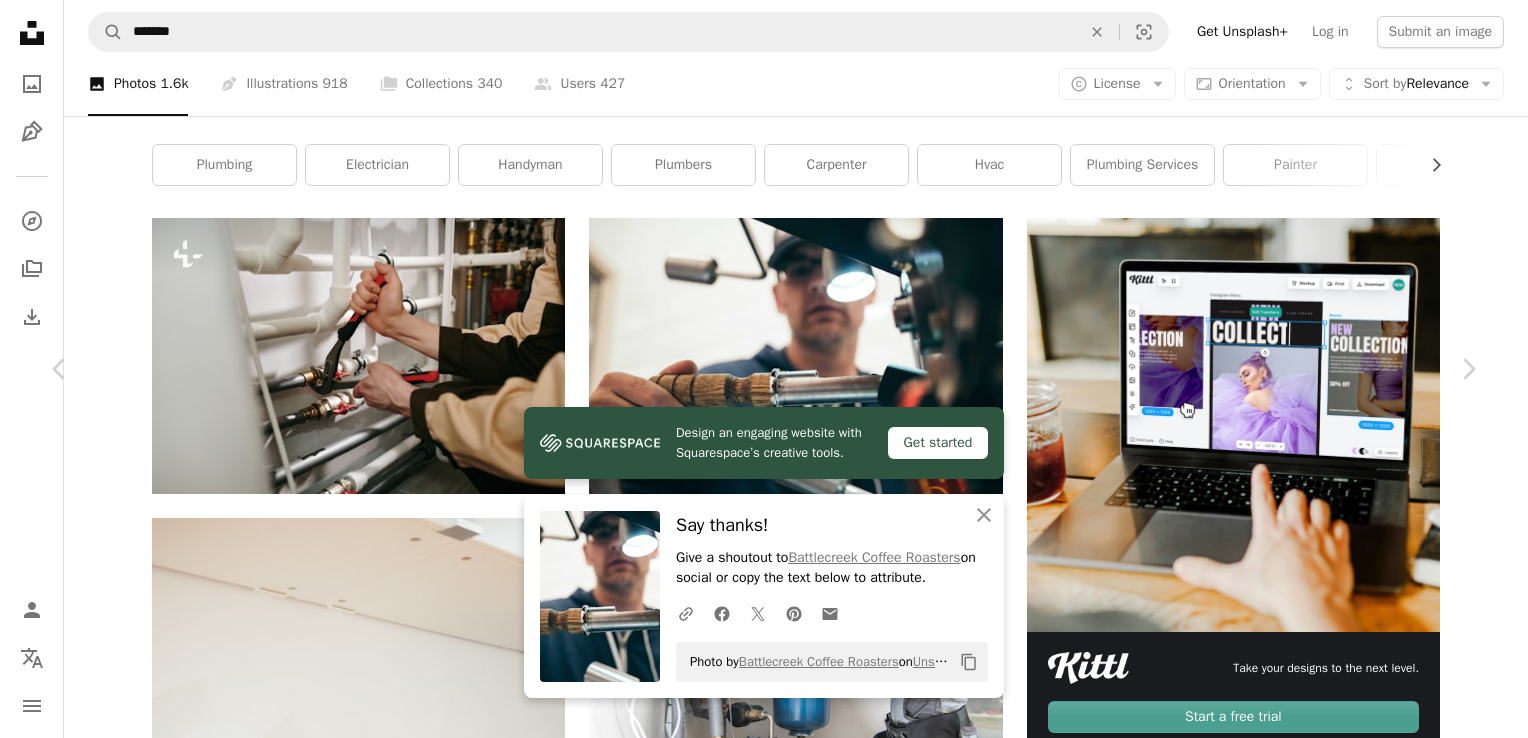 click on "... Photo by [FIRST] [LAST] on Unsplash ... [FIRST] [LAST] [FIRST] [LAST] Available for hire ... Published on [MONTH] [DAY], [YEAR]" at bounding box center (764, 4259) 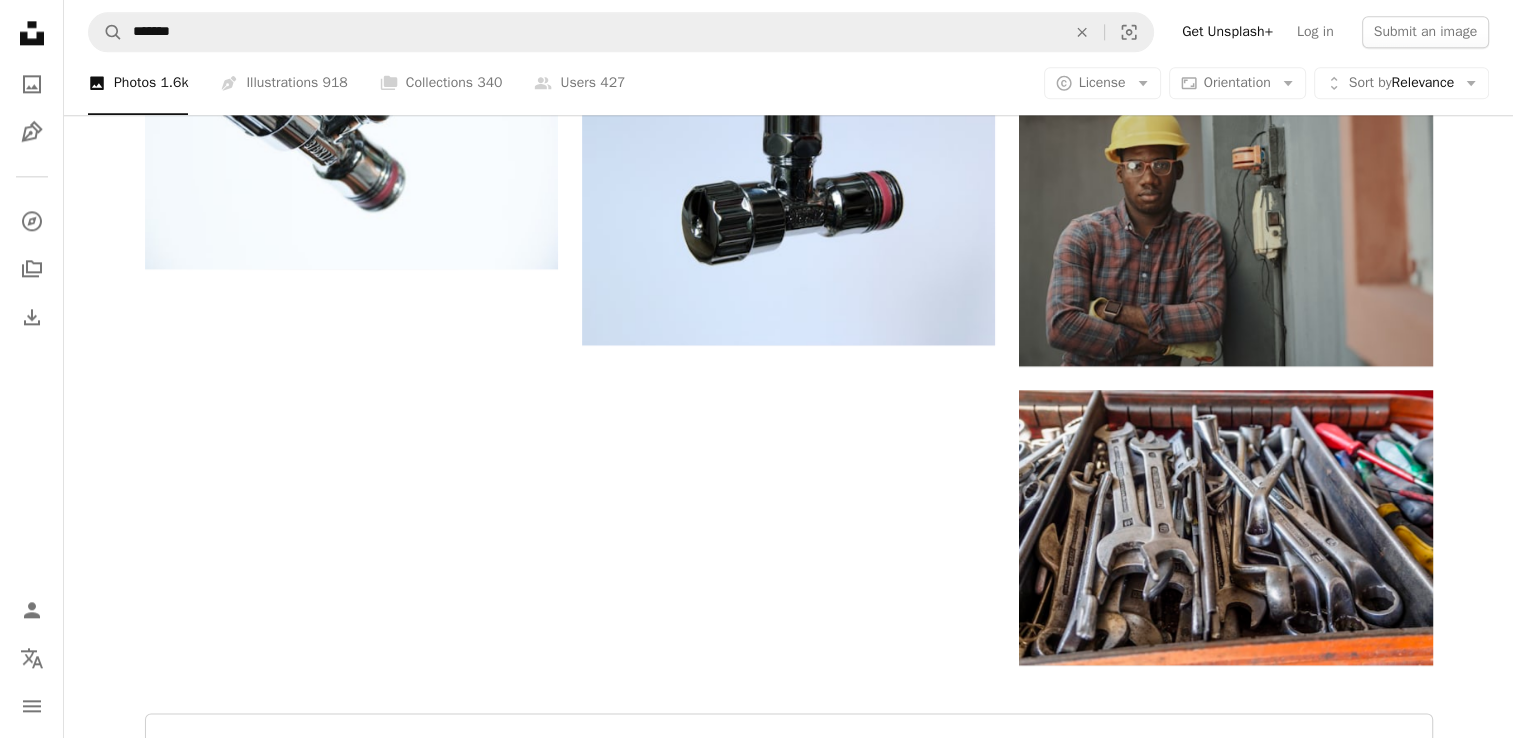 scroll, scrollTop: 2386, scrollLeft: 0, axis: vertical 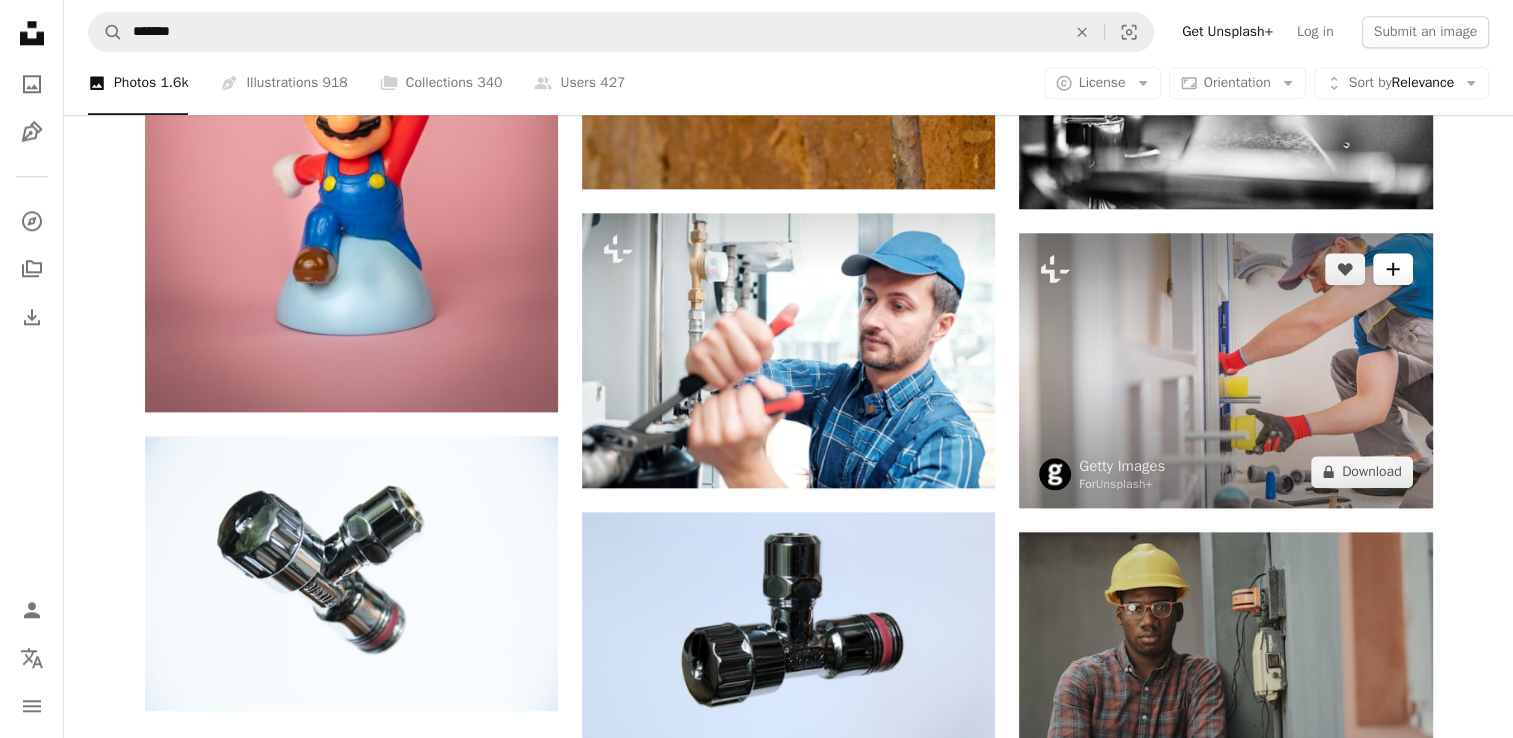 click on "A plus sign" 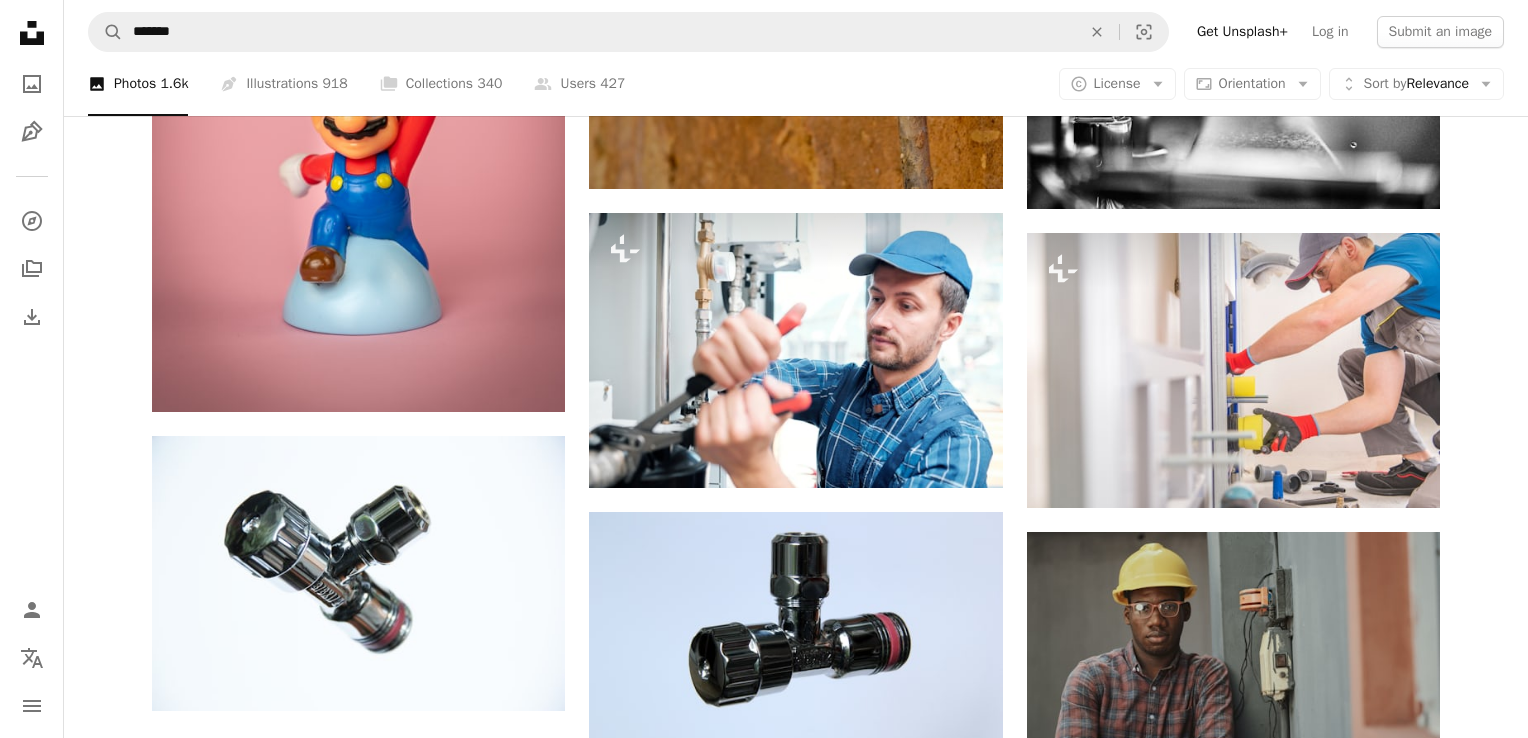 click on "An X shape Join Unsplash Already have an account?  Login First name Last name Email Username  (only letters, numbers and underscores) Password  (min. 8 char) Join By joining, you agree to the  Terms  and  Privacy Policy ." at bounding box center [764, 2394] 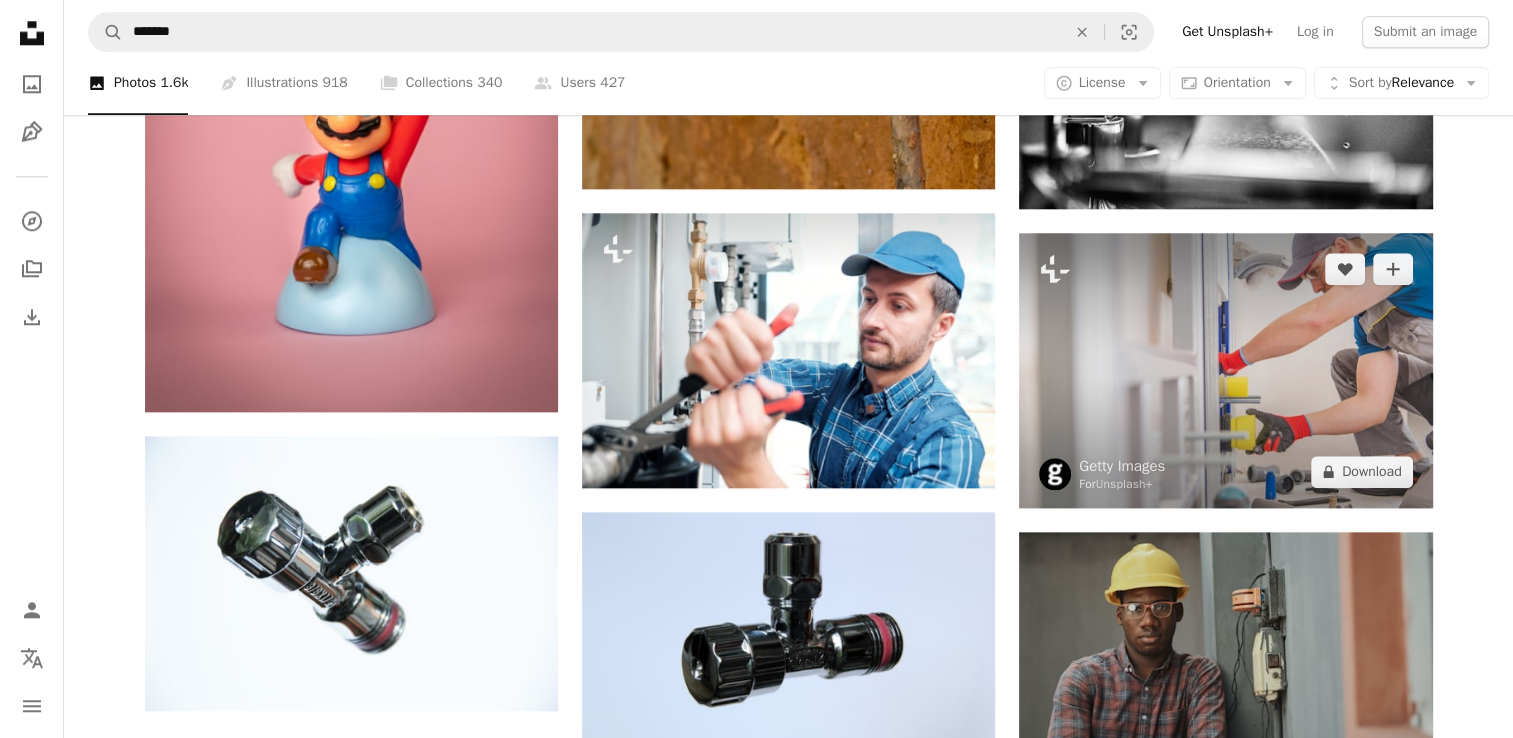 click at bounding box center (1225, 370) 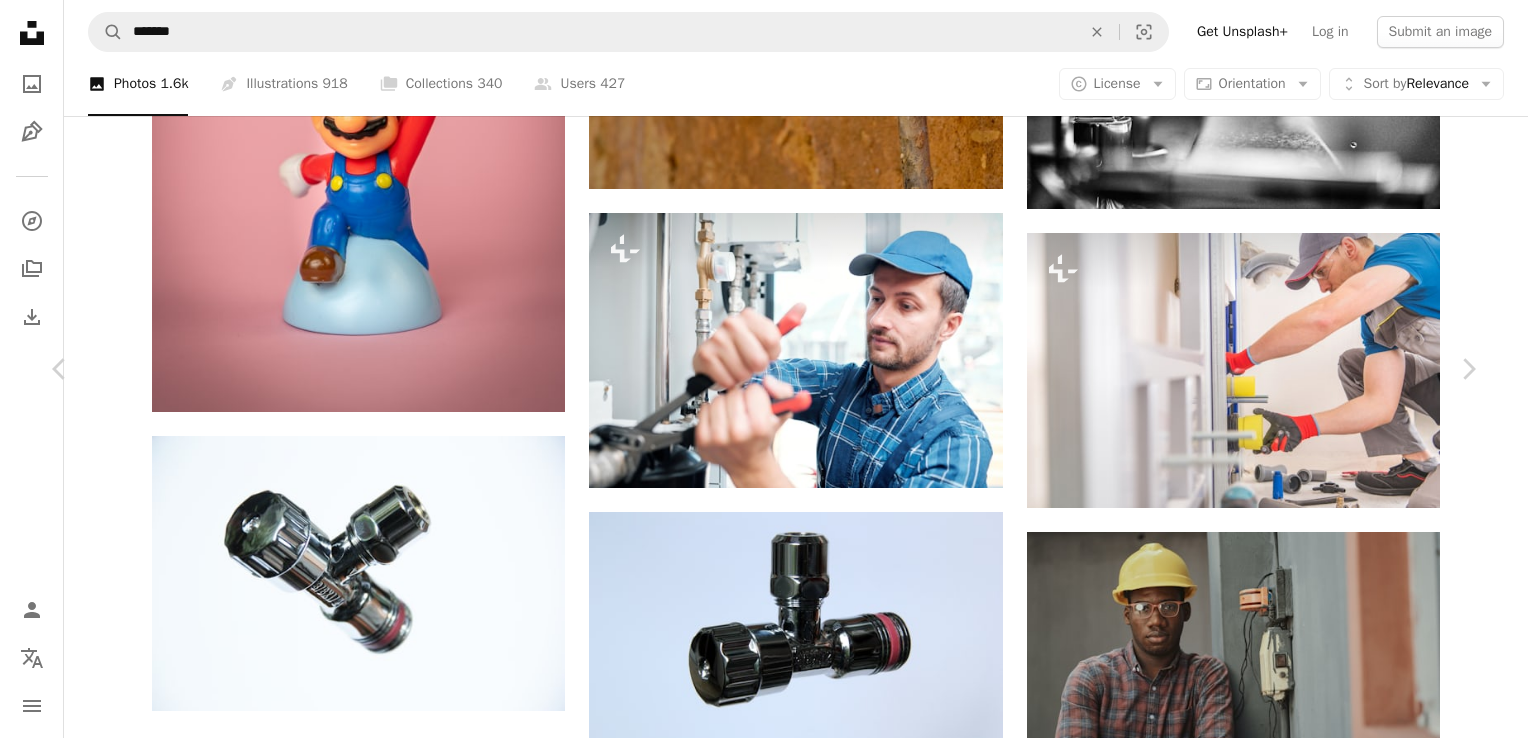 click on "... Published on [MONTH] [DAY], [YEAR] ... Getty Images For Unsplash+ ... Getty Images For Unsplash+ ... Getty Images For Unsplash+ ... Getty Images For Unsplash+ ... Getty Images For Unsplash+ ... Getty Images For Unsplash+" at bounding box center [764, 2394] 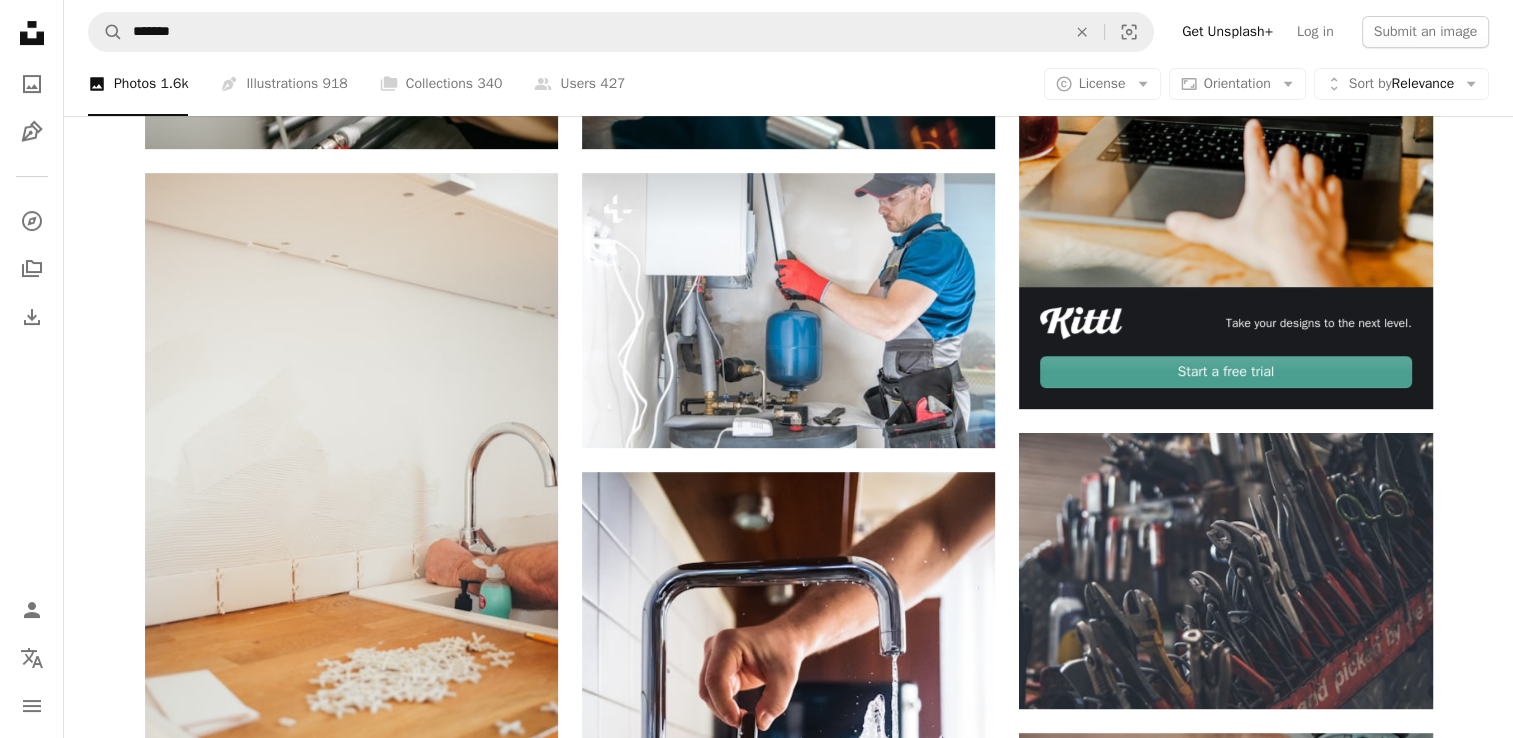 scroll, scrollTop: 506, scrollLeft: 0, axis: vertical 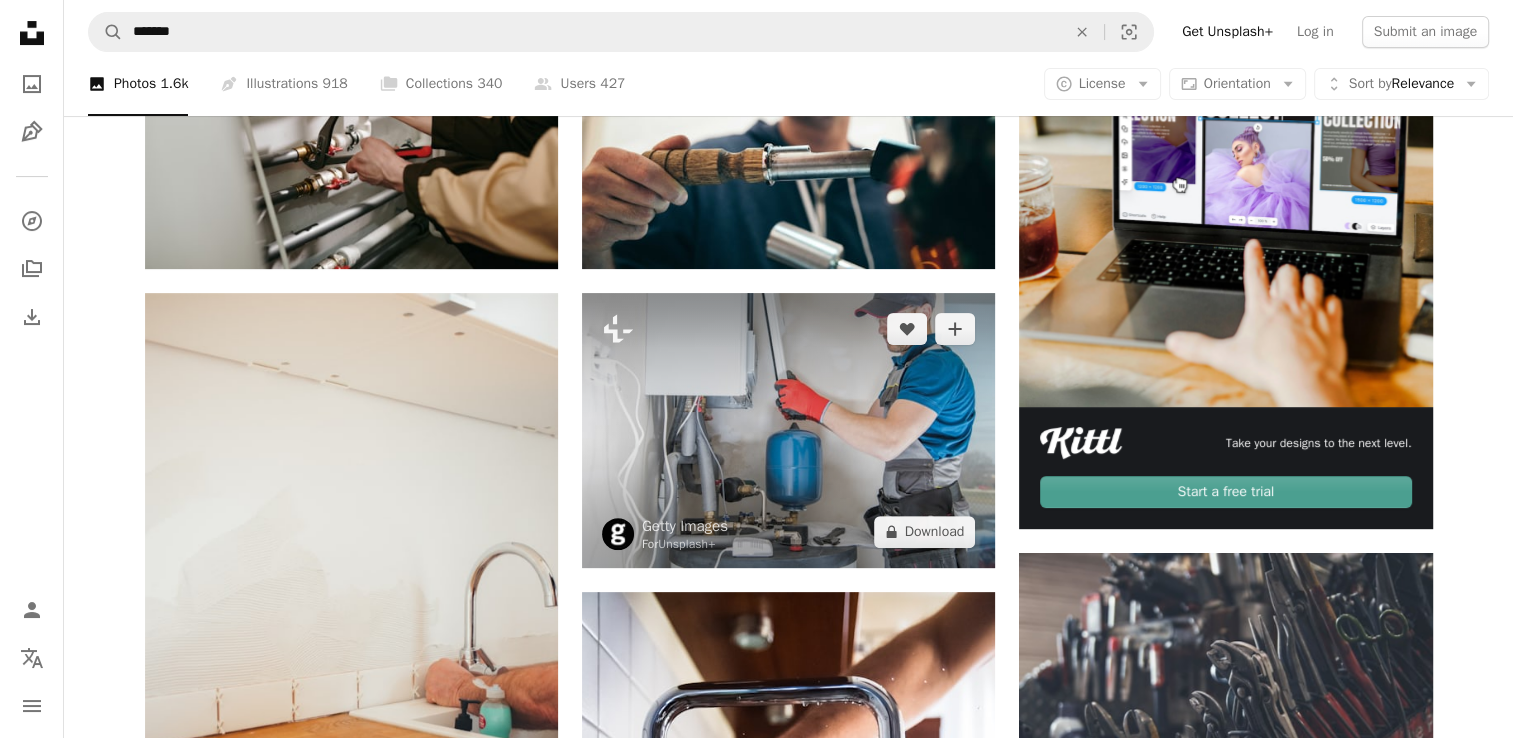 click at bounding box center [788, 430] 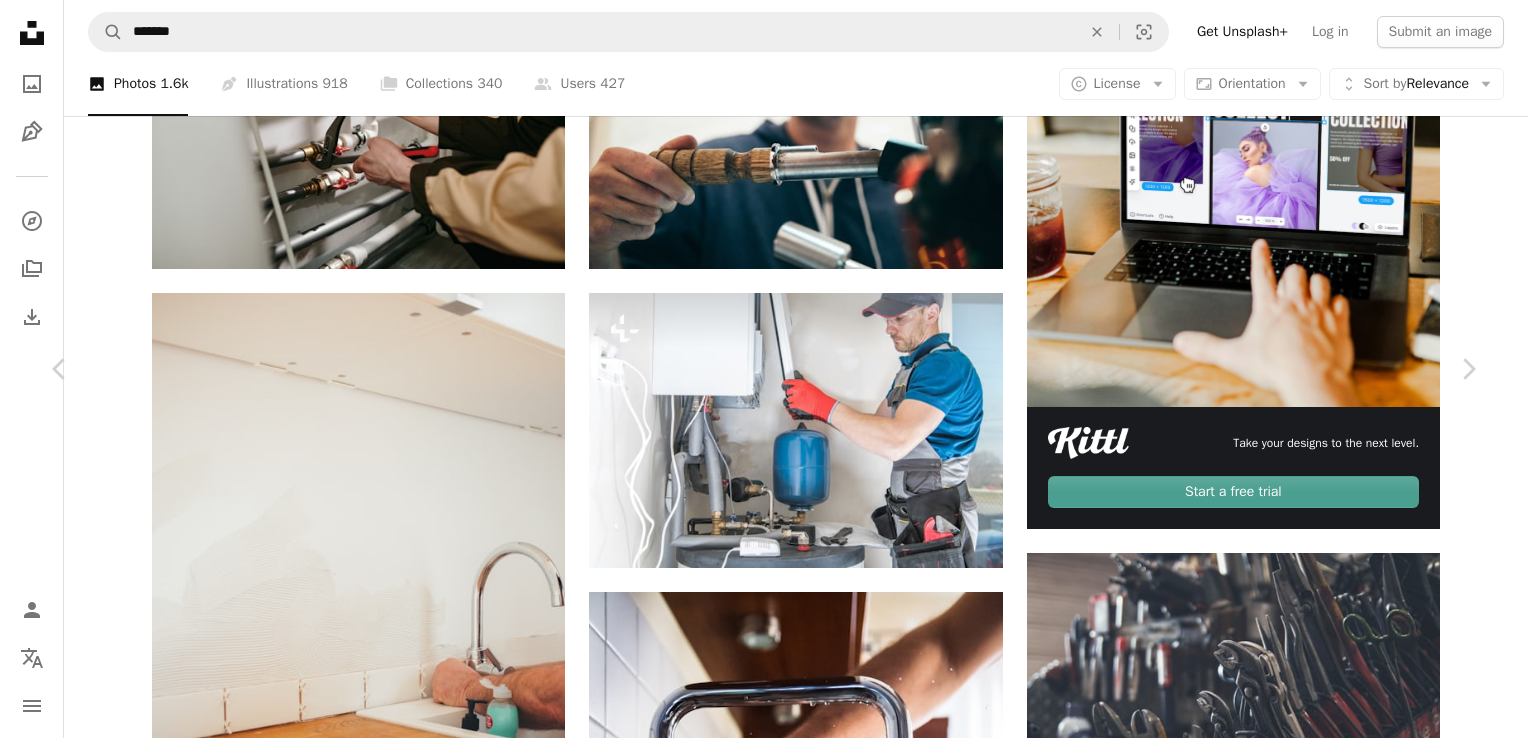 click on "... Published on [MONTH] [DAY], [YEAR] ... Getty Images For Unsplash+ ... Getty Images For Unsplash+ ... Getty Images For Unsplash+ ... Getty Images For Unsplash+ ... Getty Images For Unsplash+ ... Getty Images For Unsplash+" at bounding box center [764, 4034] 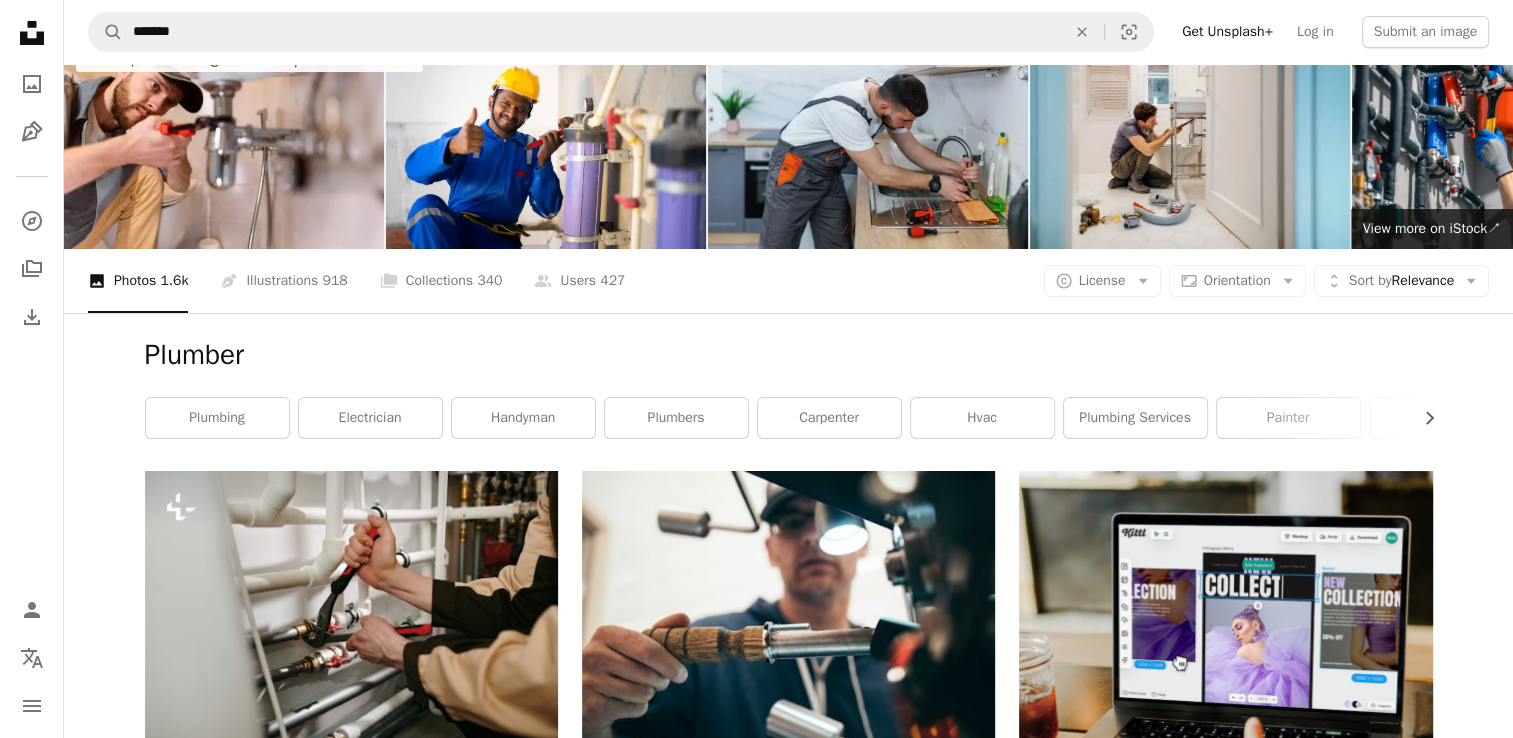 scroll, scrollTop: 26, scrollLeft: 0, axis: vertical 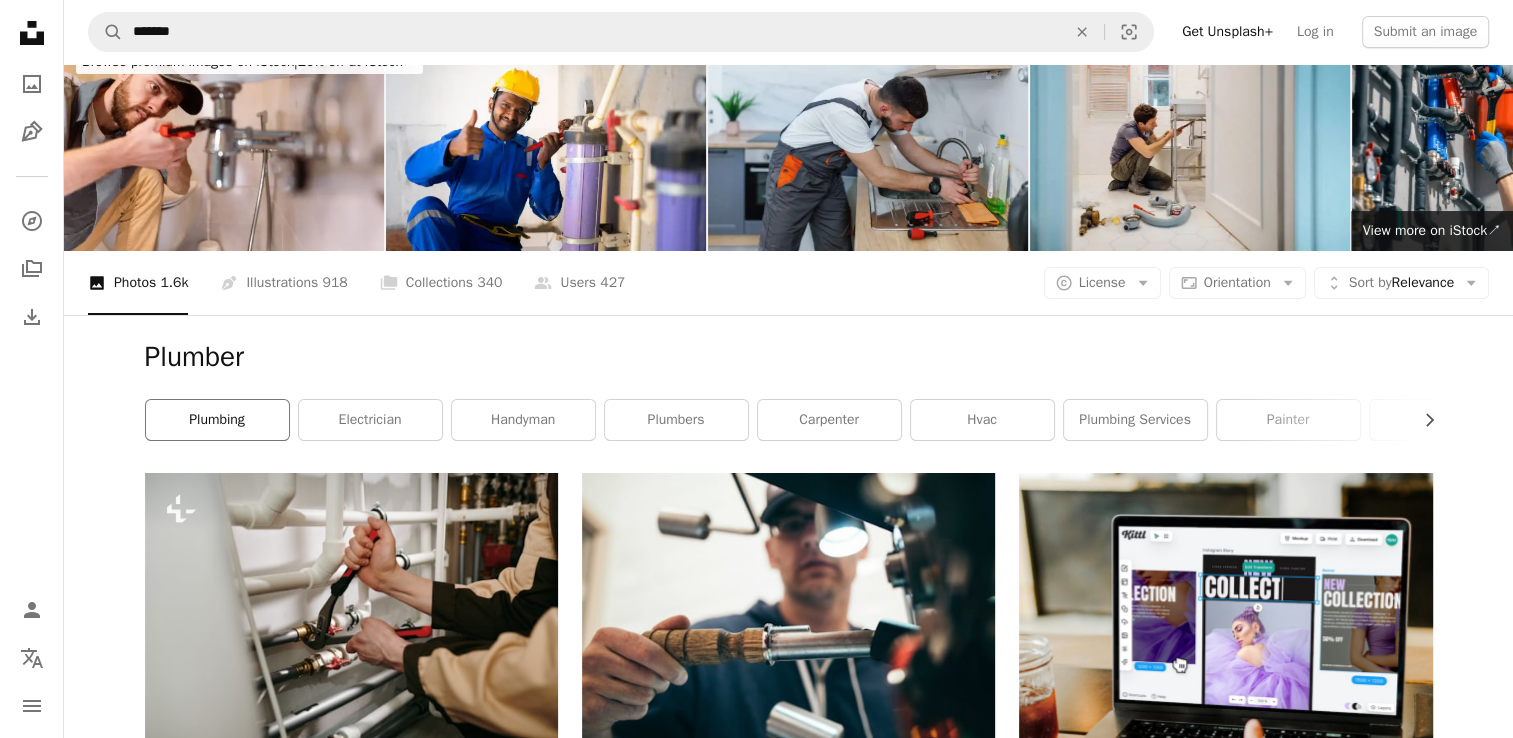 click on "plumbing" at bounding box center (217, 420) 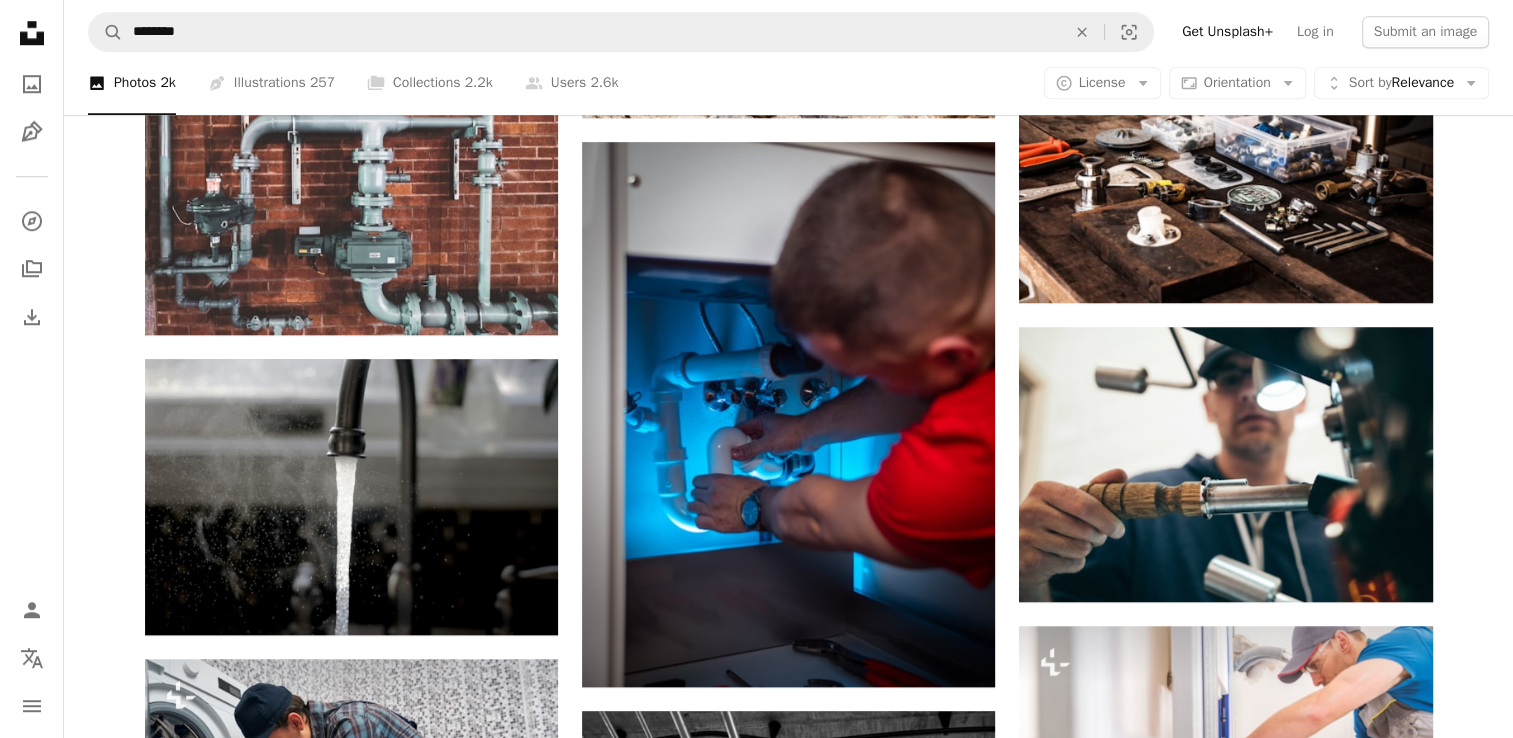 scroll, scrollTop: 1720, scrollLeft: 0, axis: vertical 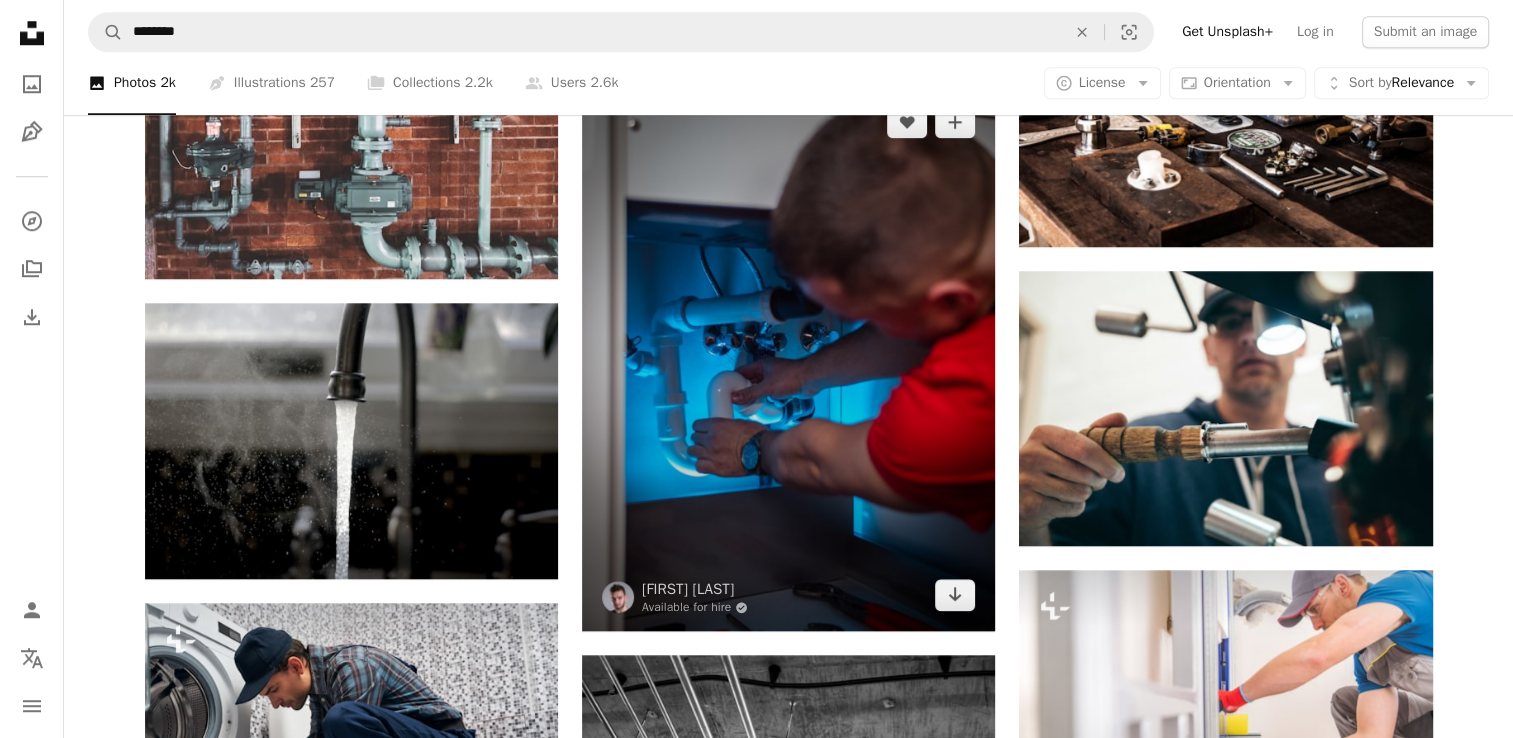 click at bounding box center [788, 358] 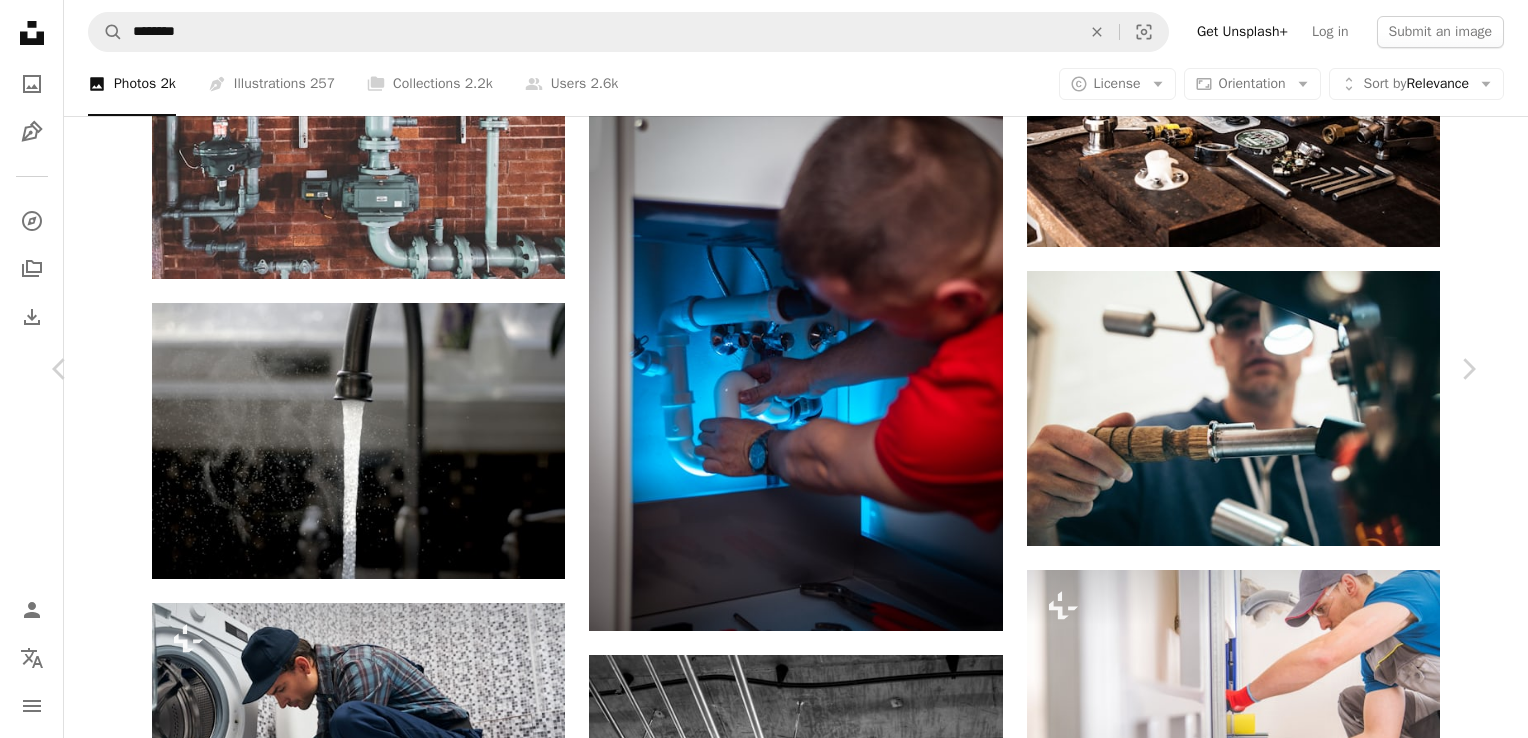 click on "Download free" at bounding box center (1279, 5628) 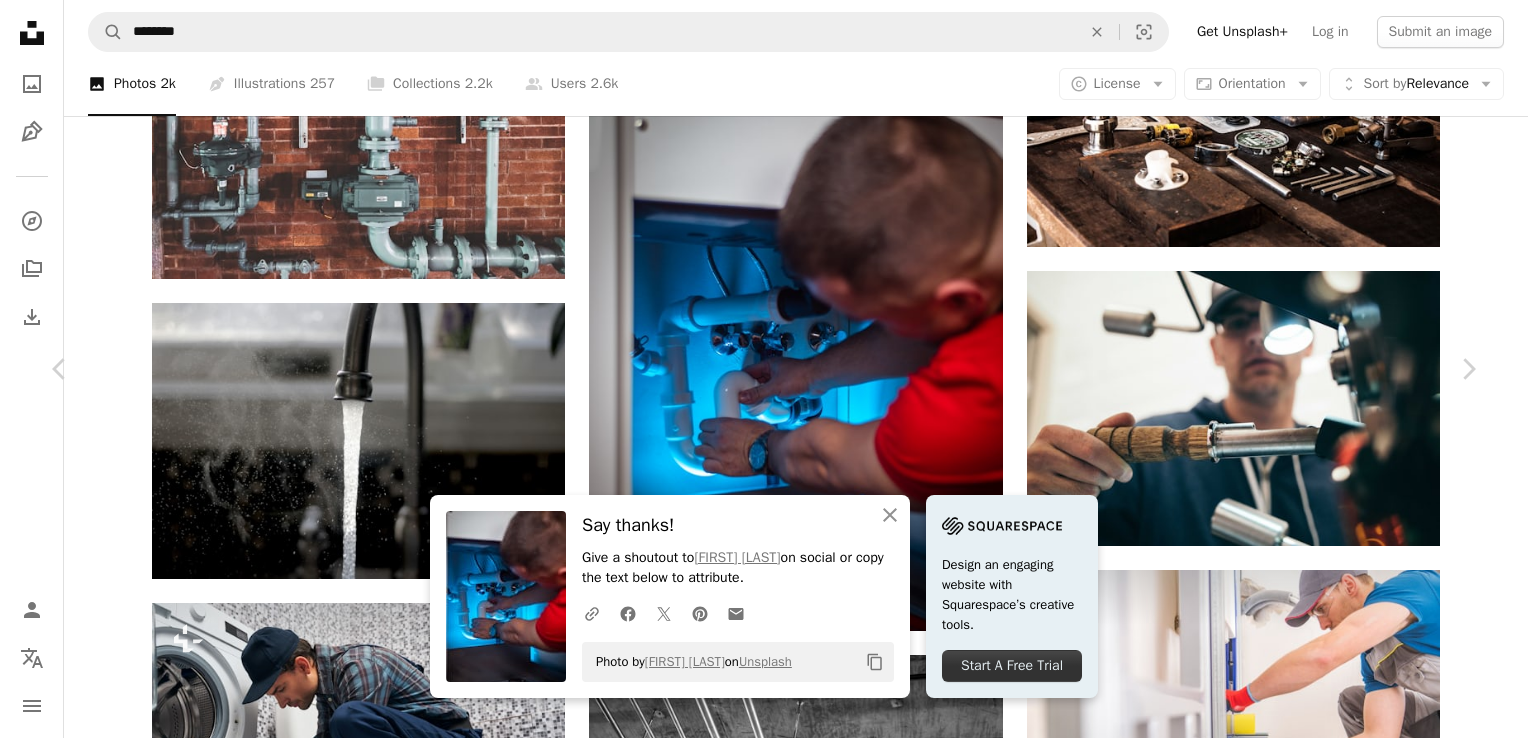 click on "Download free" at bounding box center [1279, 5628] 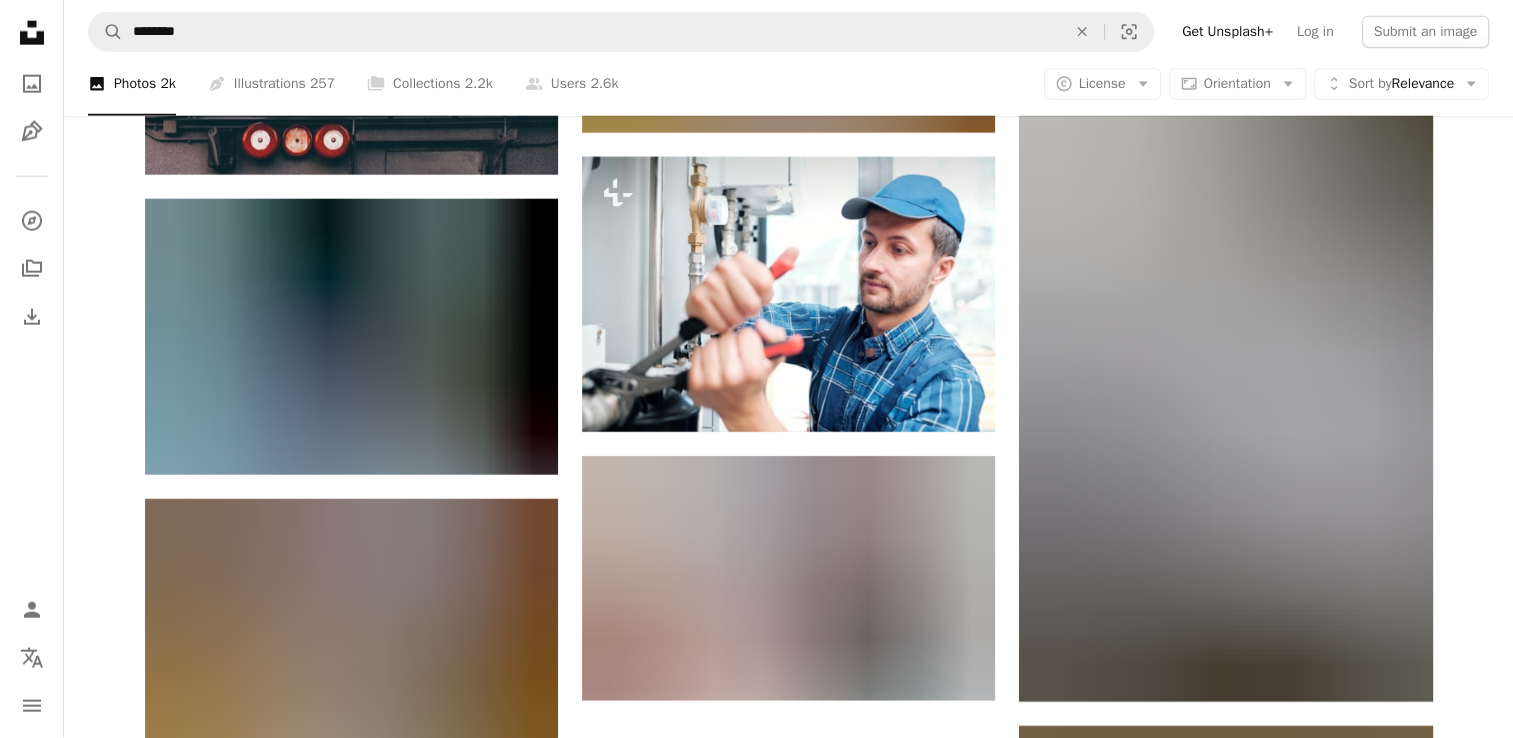 scroll, scrollTop: 5040, scrollLeft: 0, axis: vertical 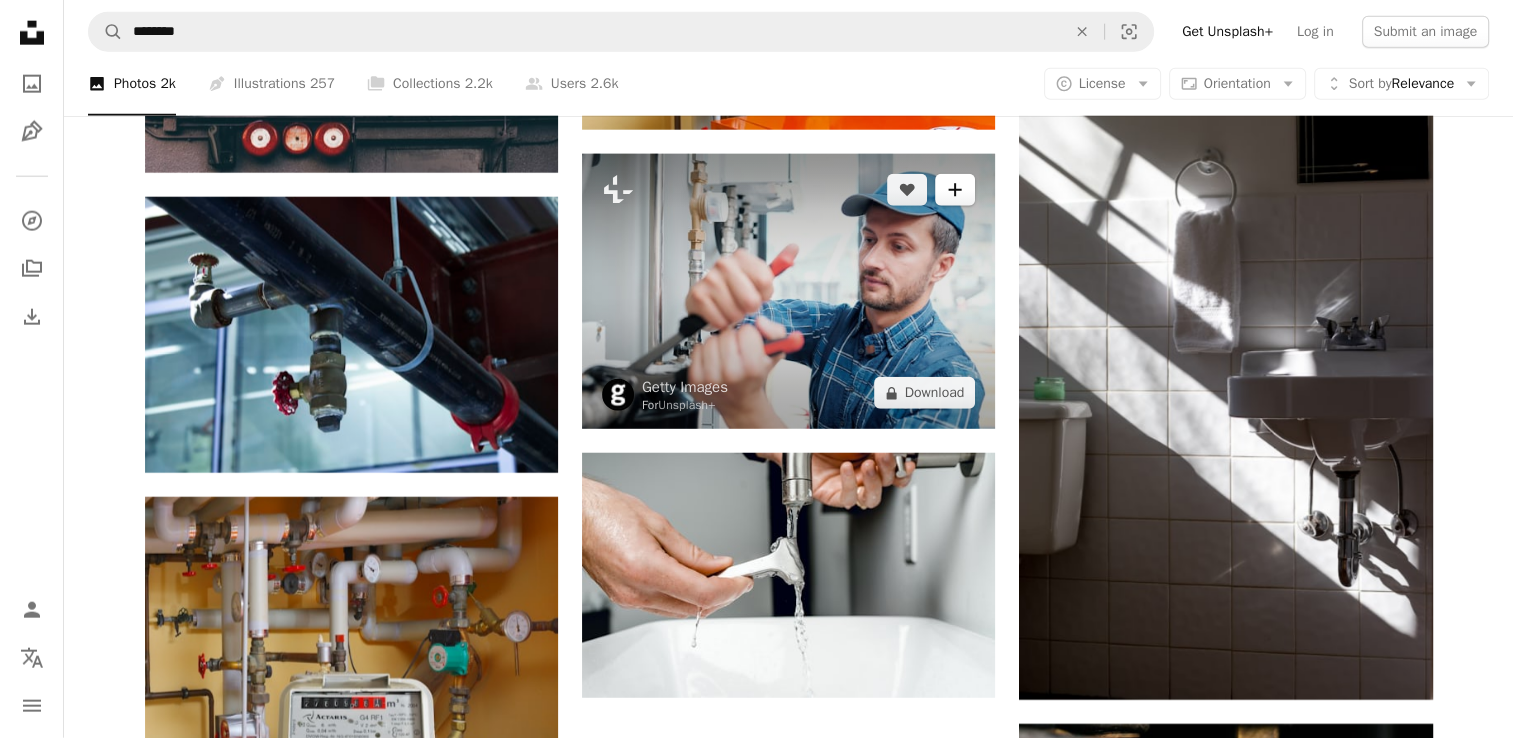 click on "A plus sign" at bounding box center (955, 190) 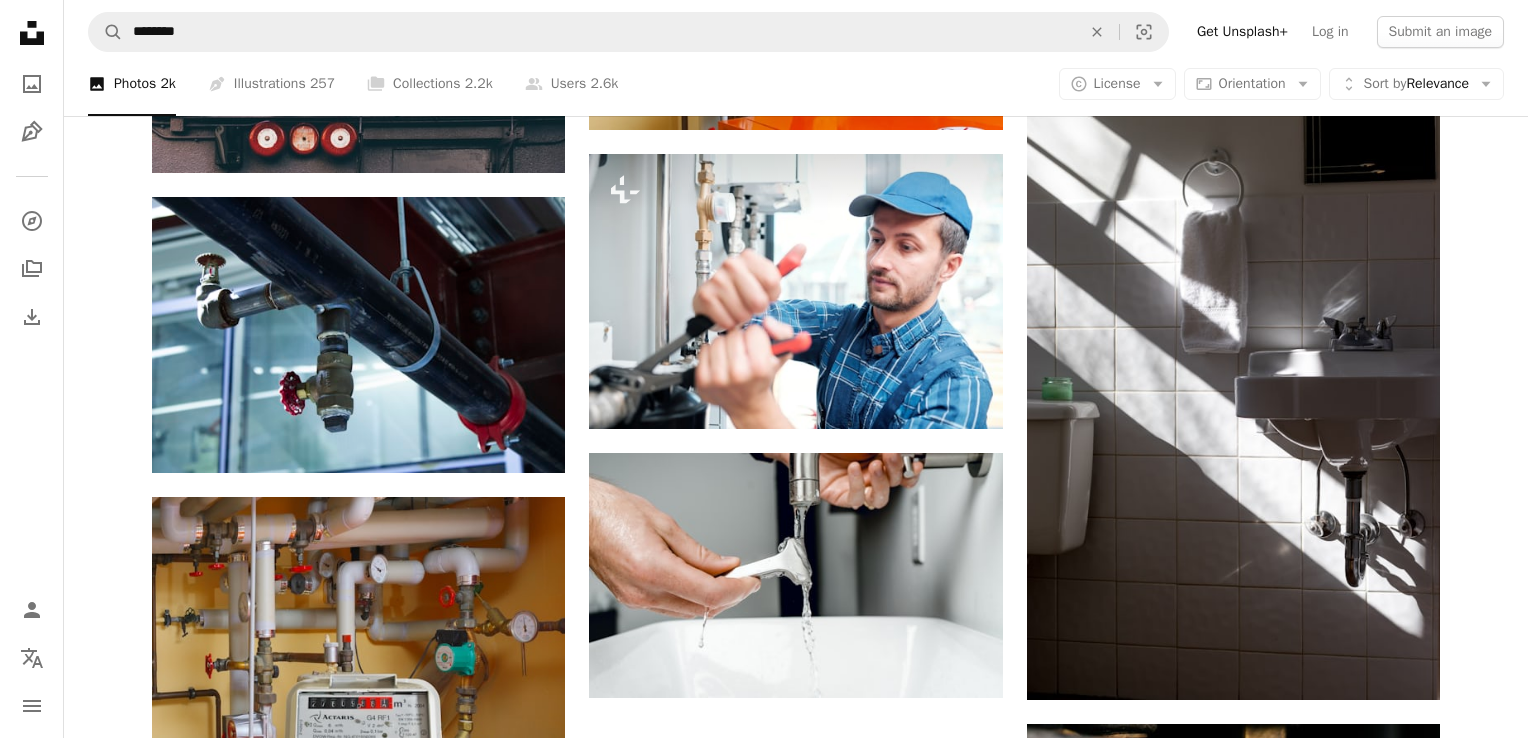 click on "An X shape Join Unsplash Already have an account?  Login First name Last name Email Username  (only letters, numbers and underscores) Password  (min. 8 char) Join By joining, you agree to the  Terms  and  Privacy Policy ." at bounding box center [764, 2630] 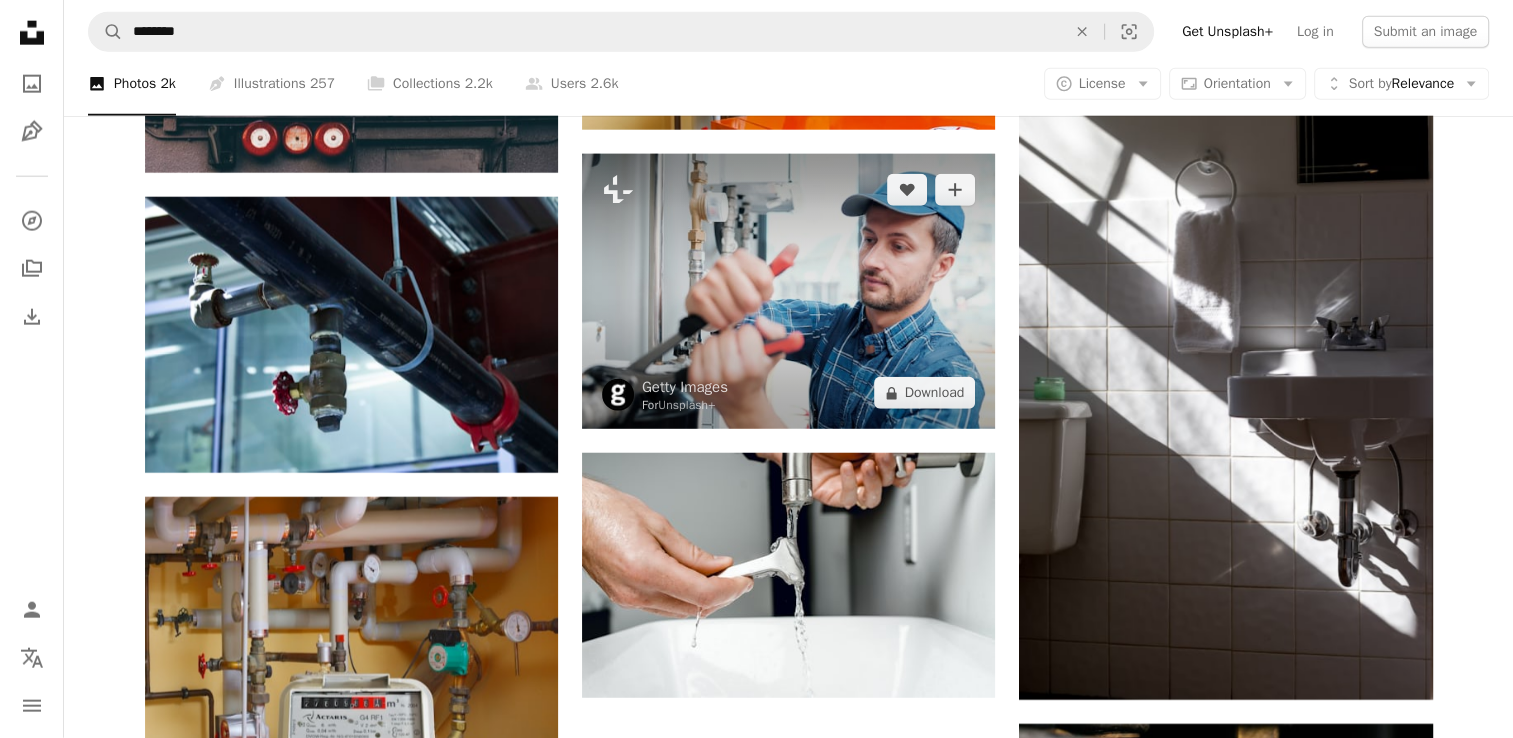 click at bounding box center (788, 291) 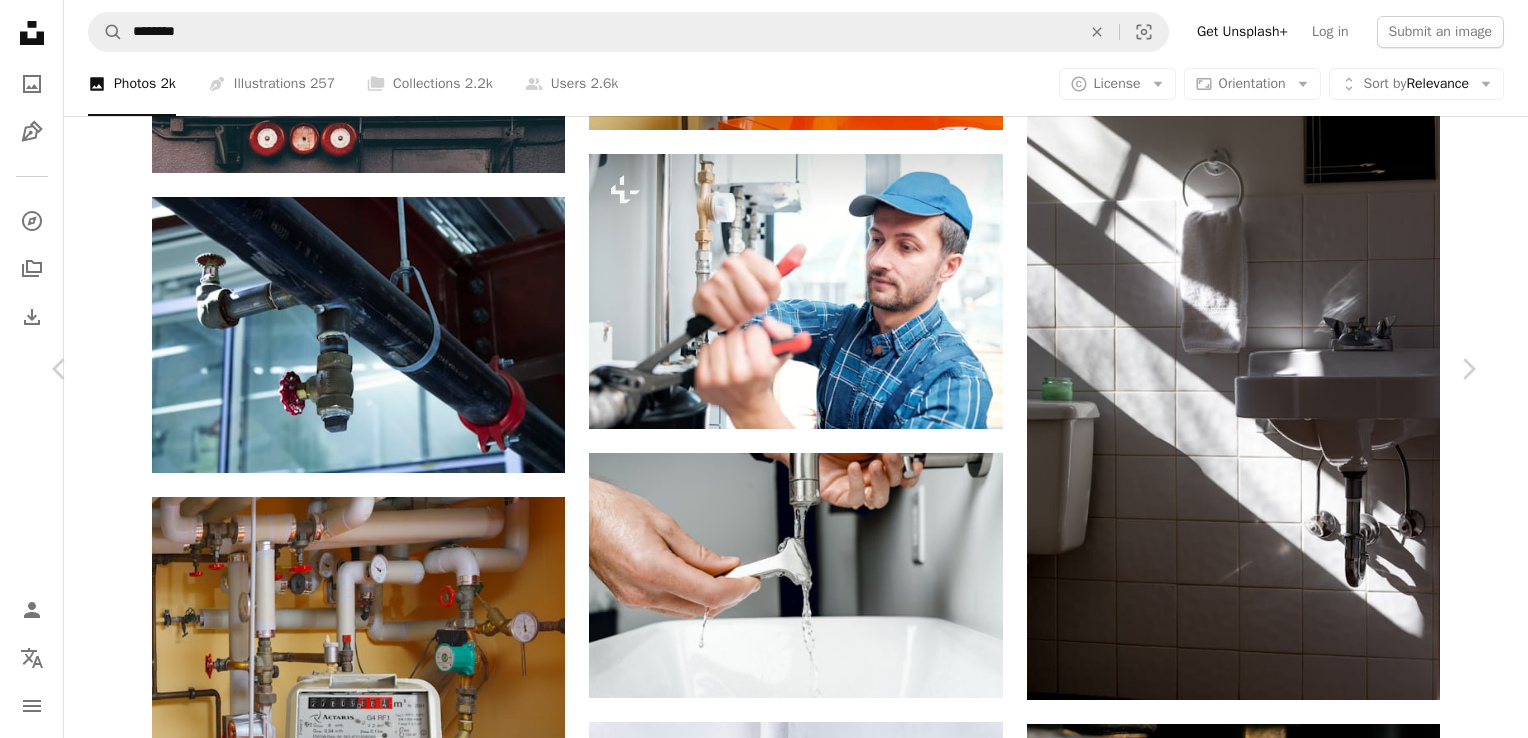 click on "Zoom in" at bounding box center (756, 5325) 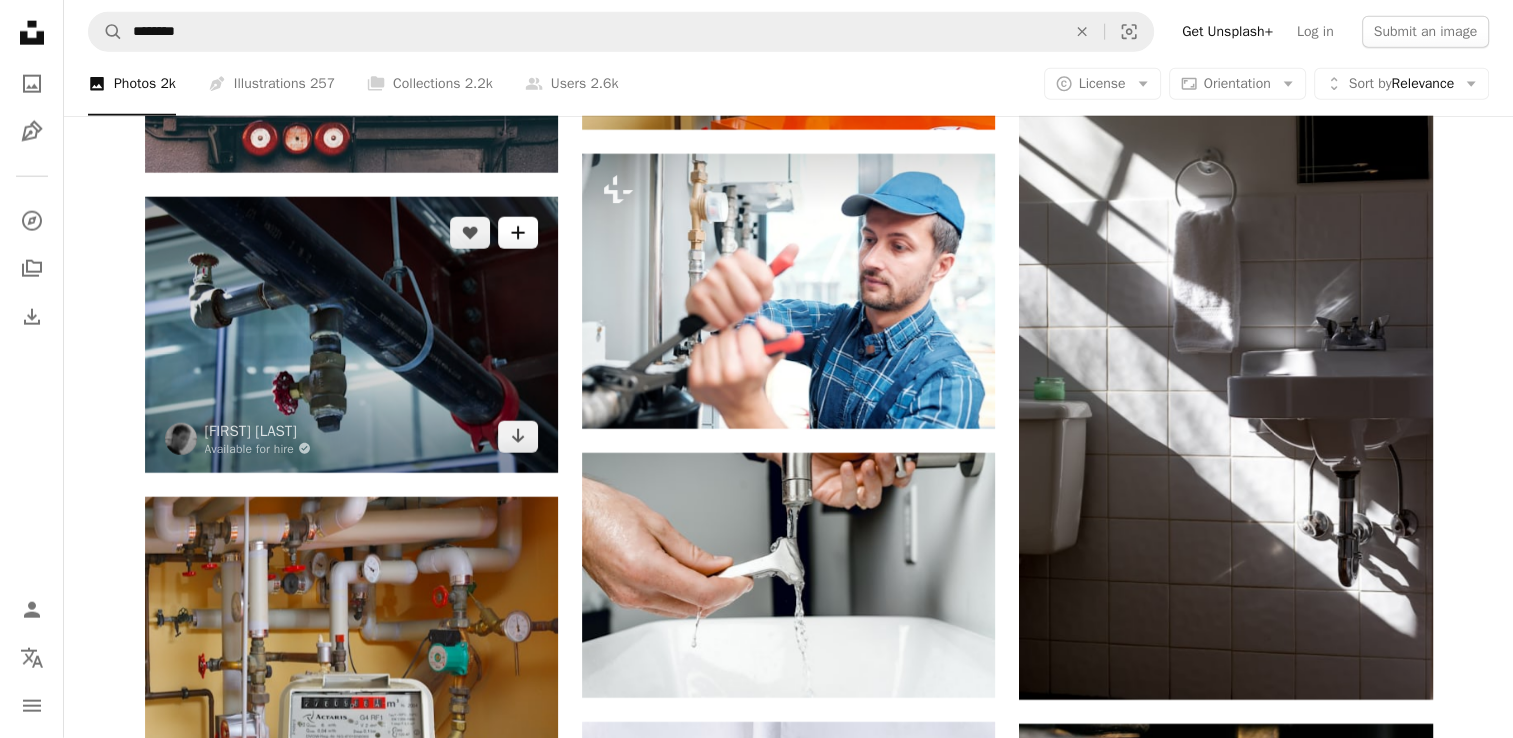 click on "A plus sign" at bounding box center [518, 233] 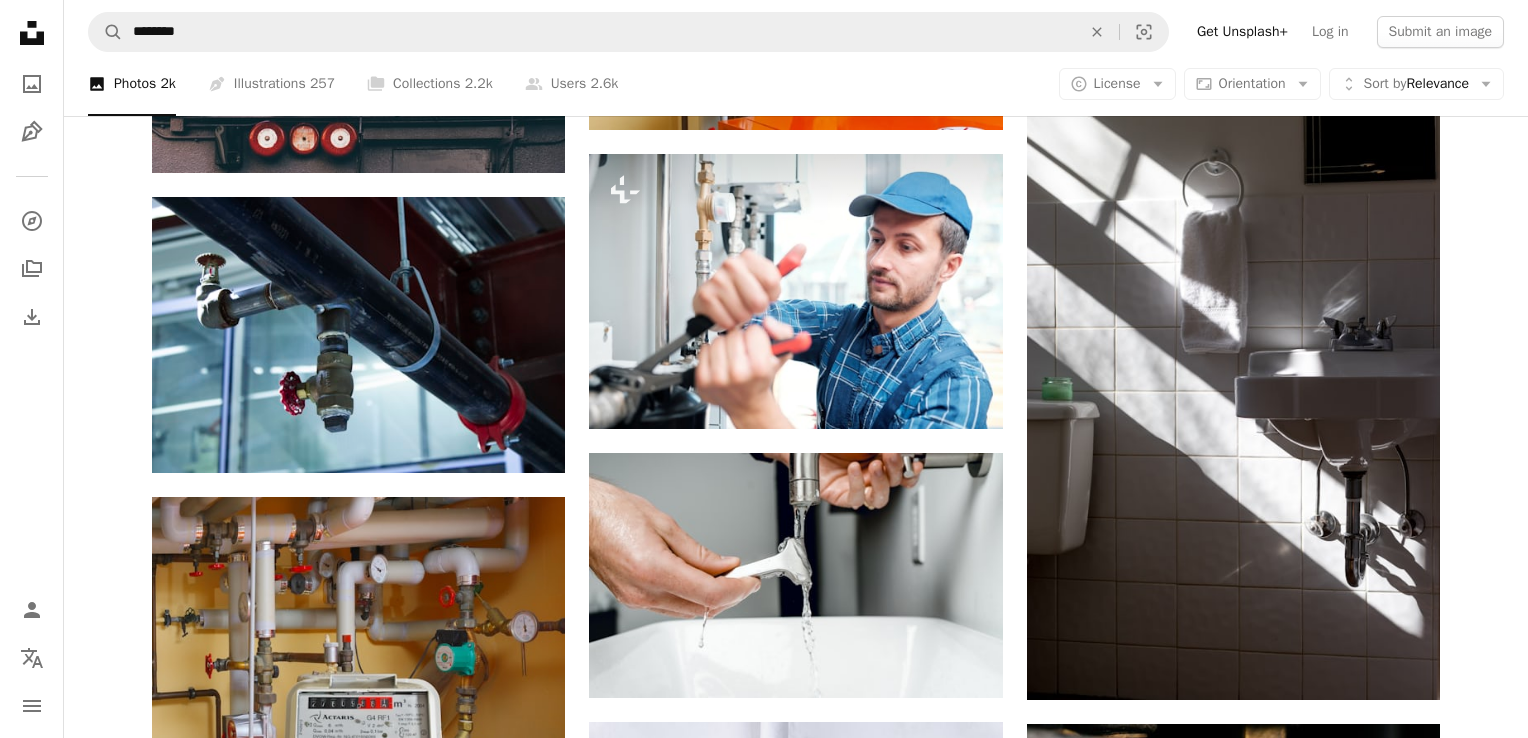click at bounding box center (454, 5399) 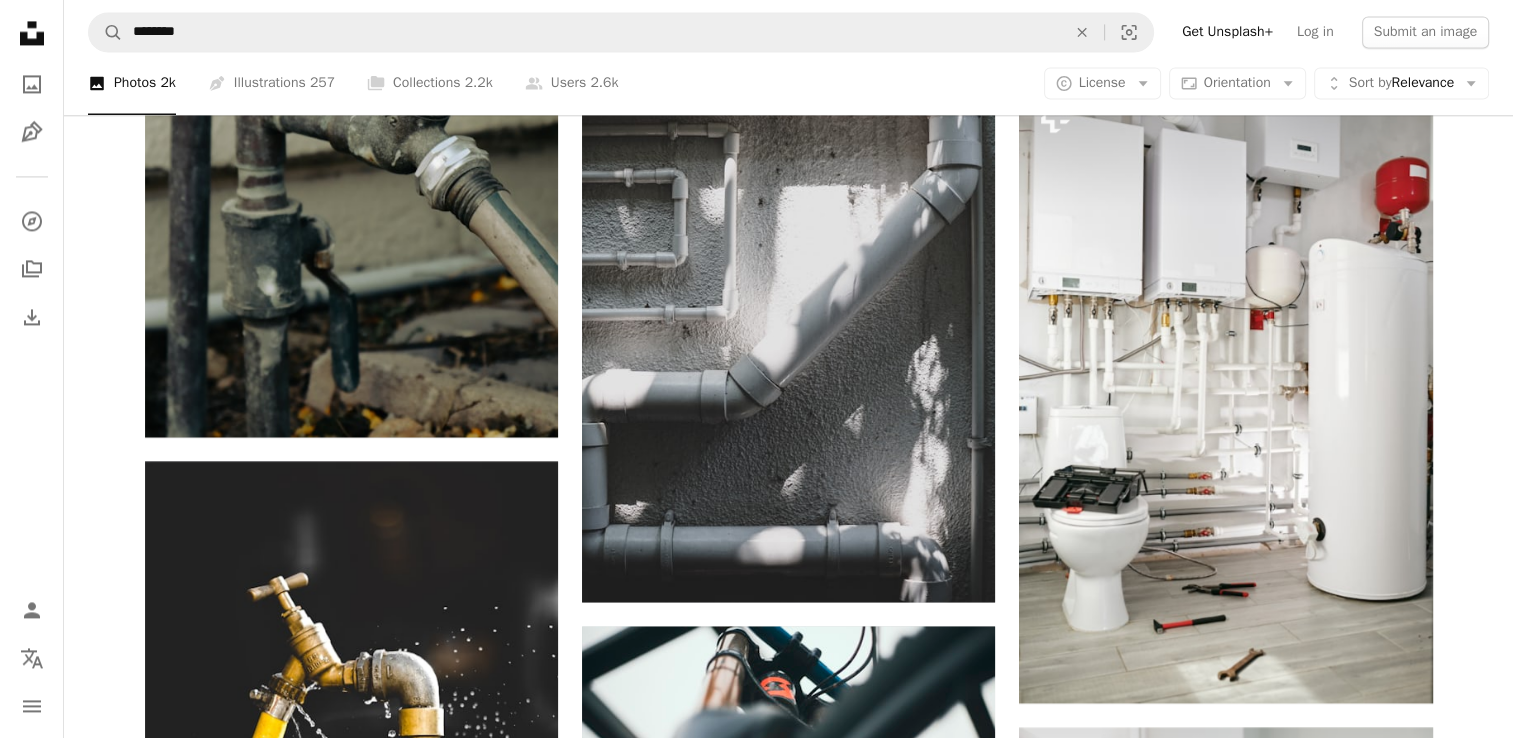 scroll, scrollTop: 3117, scrollLeft: 0, axis: vertical 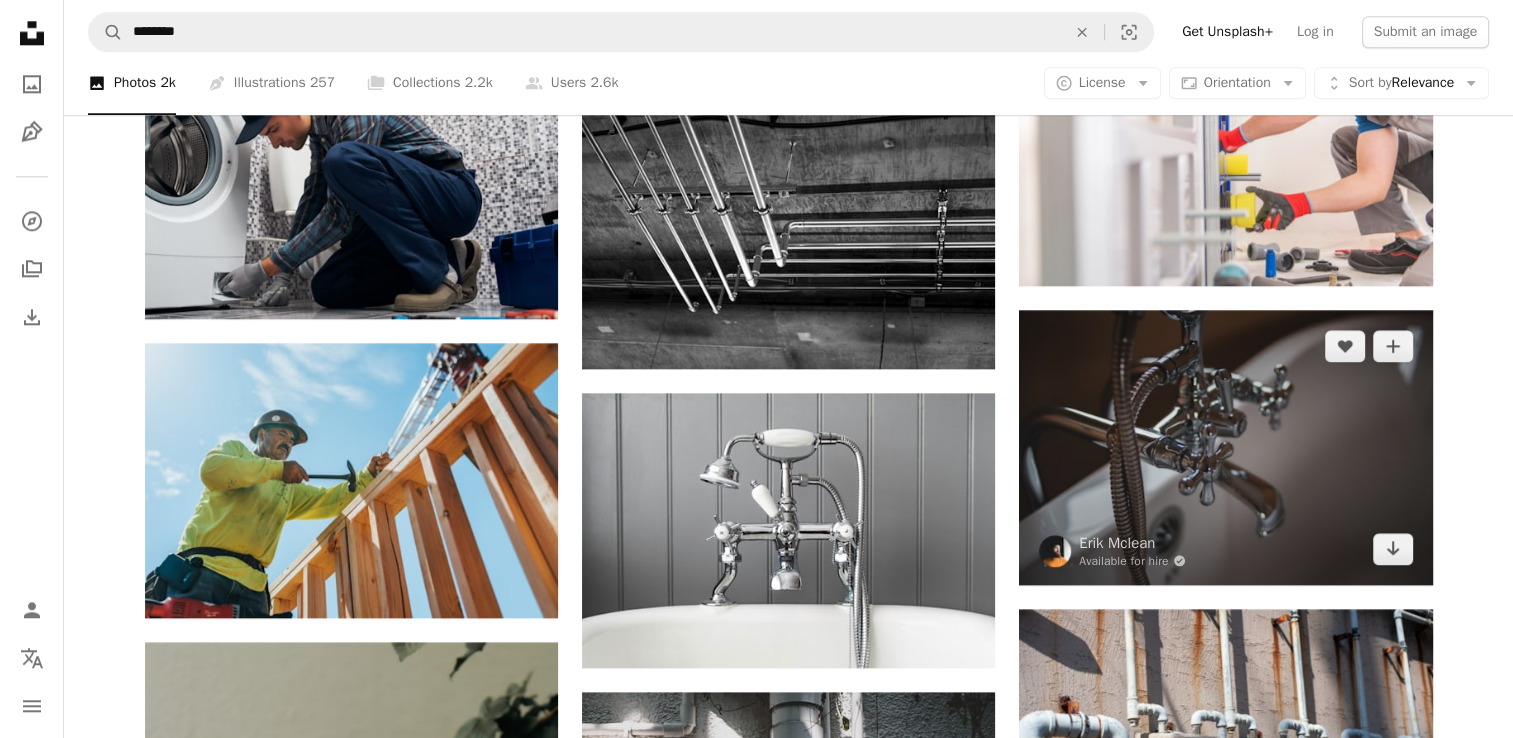 click at bounding box center [1225, 447] 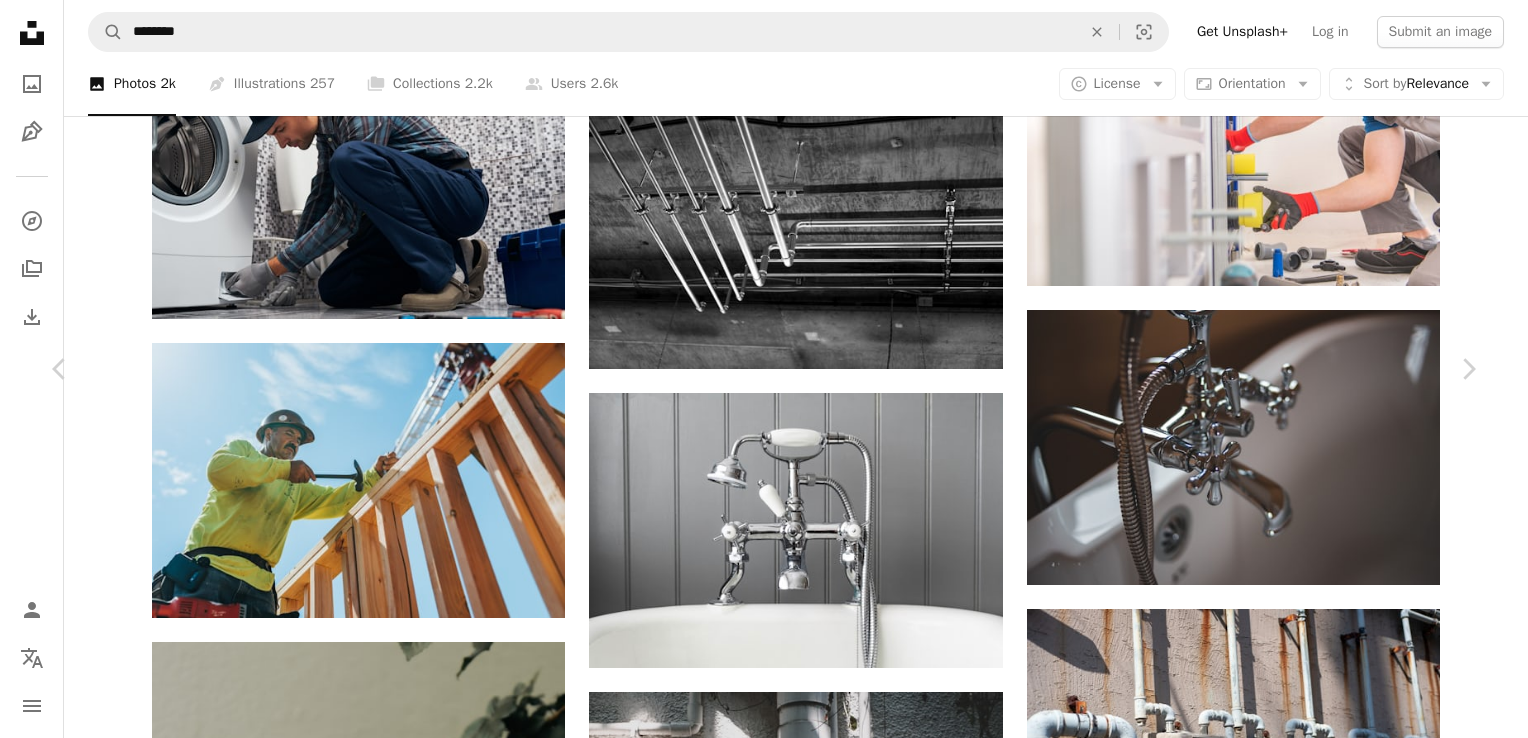 click on "Download free" at bounding box center (1279, 7754) 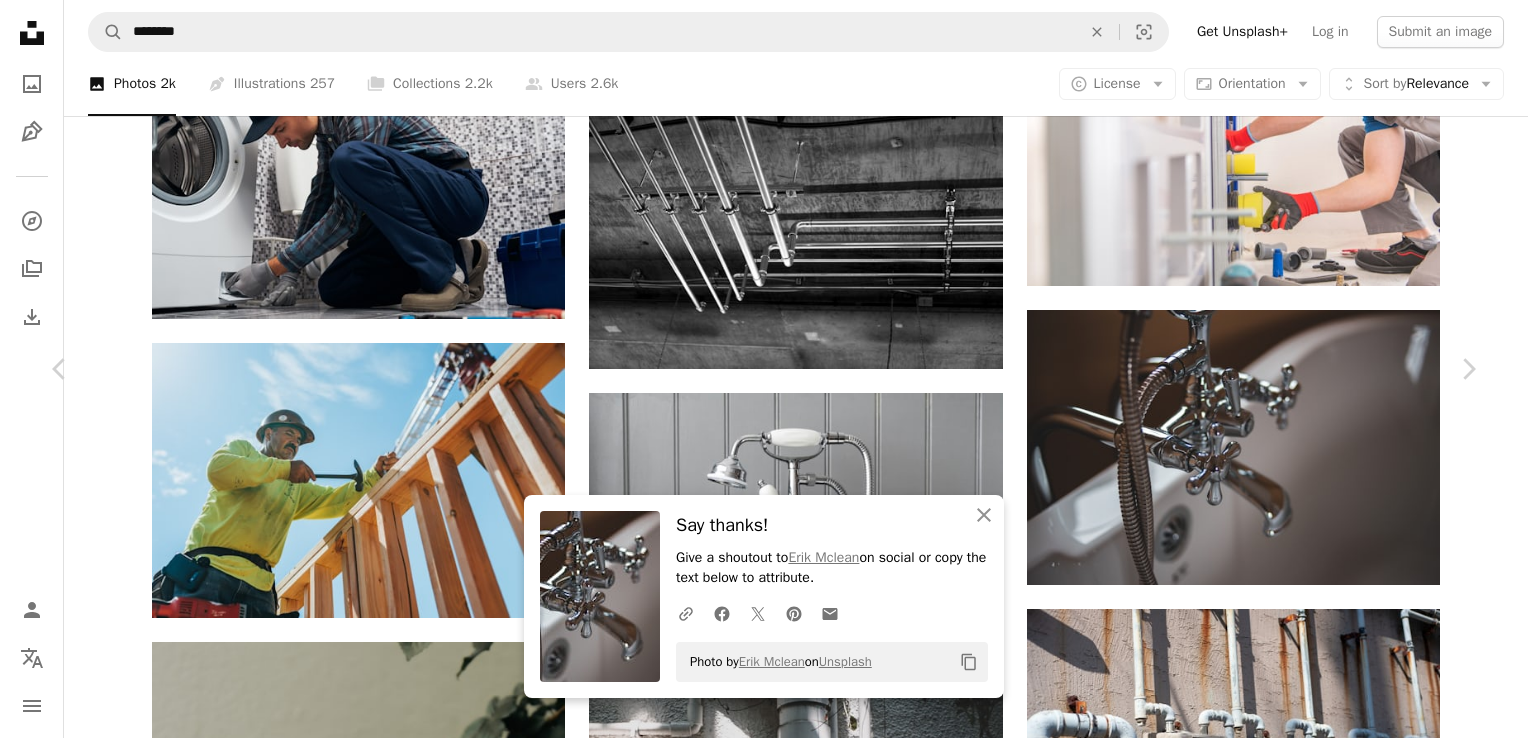 click on "Download free" at bounding box center (1279, 7754) 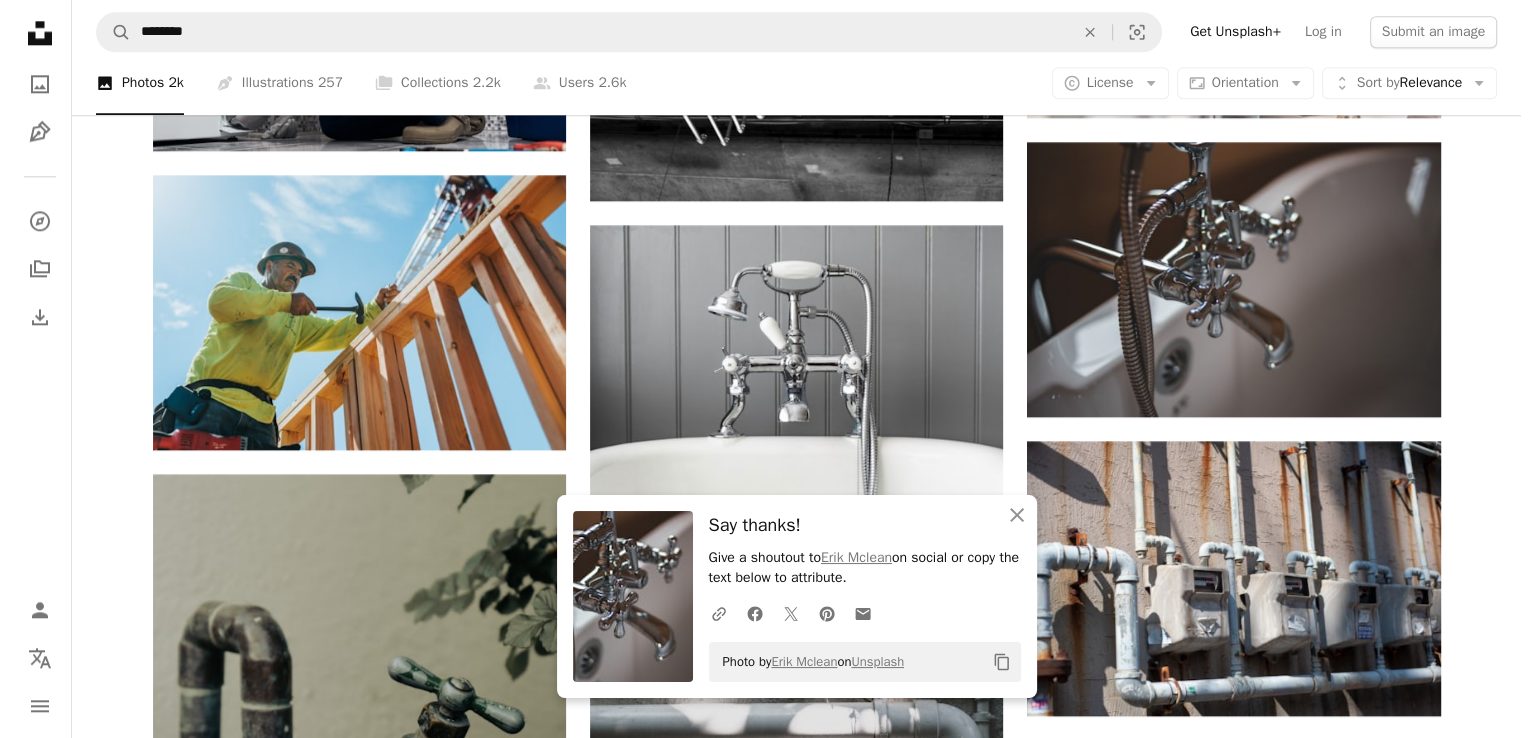 scroll, scrollTop: 2528, scrollLeft: 0, axis: vertical 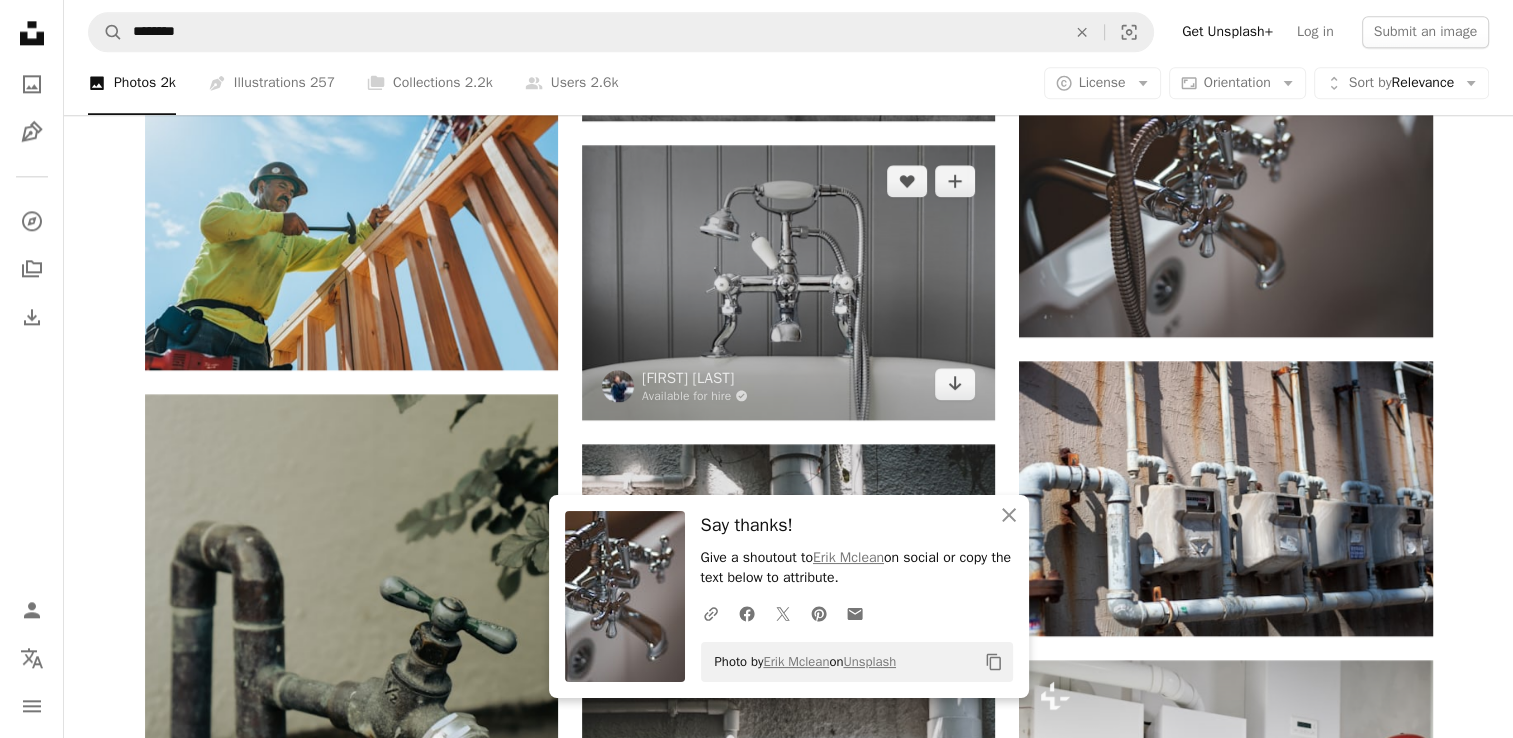 click at bounding box center [788, 282] 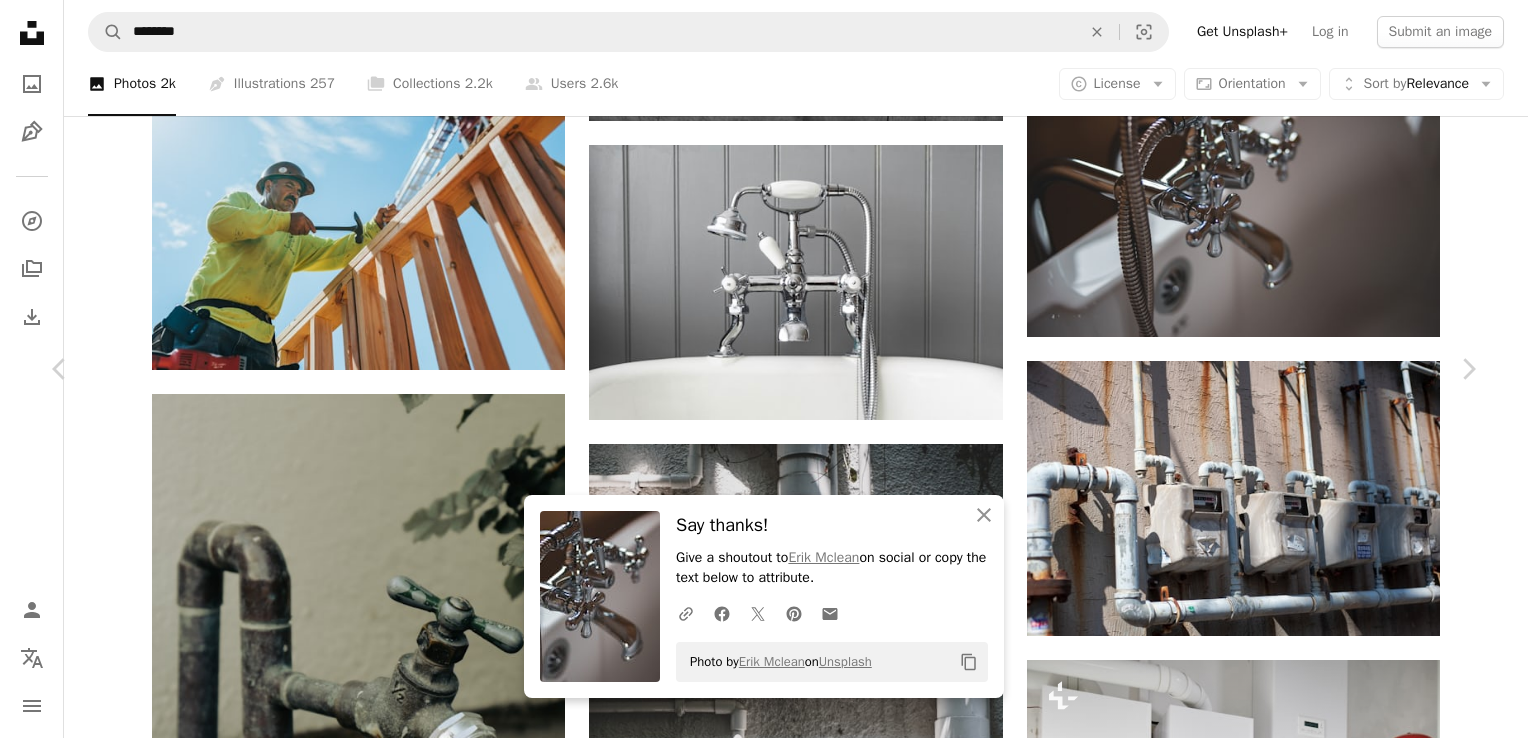 click on "Download free" at bounding box center [1279, 7506] 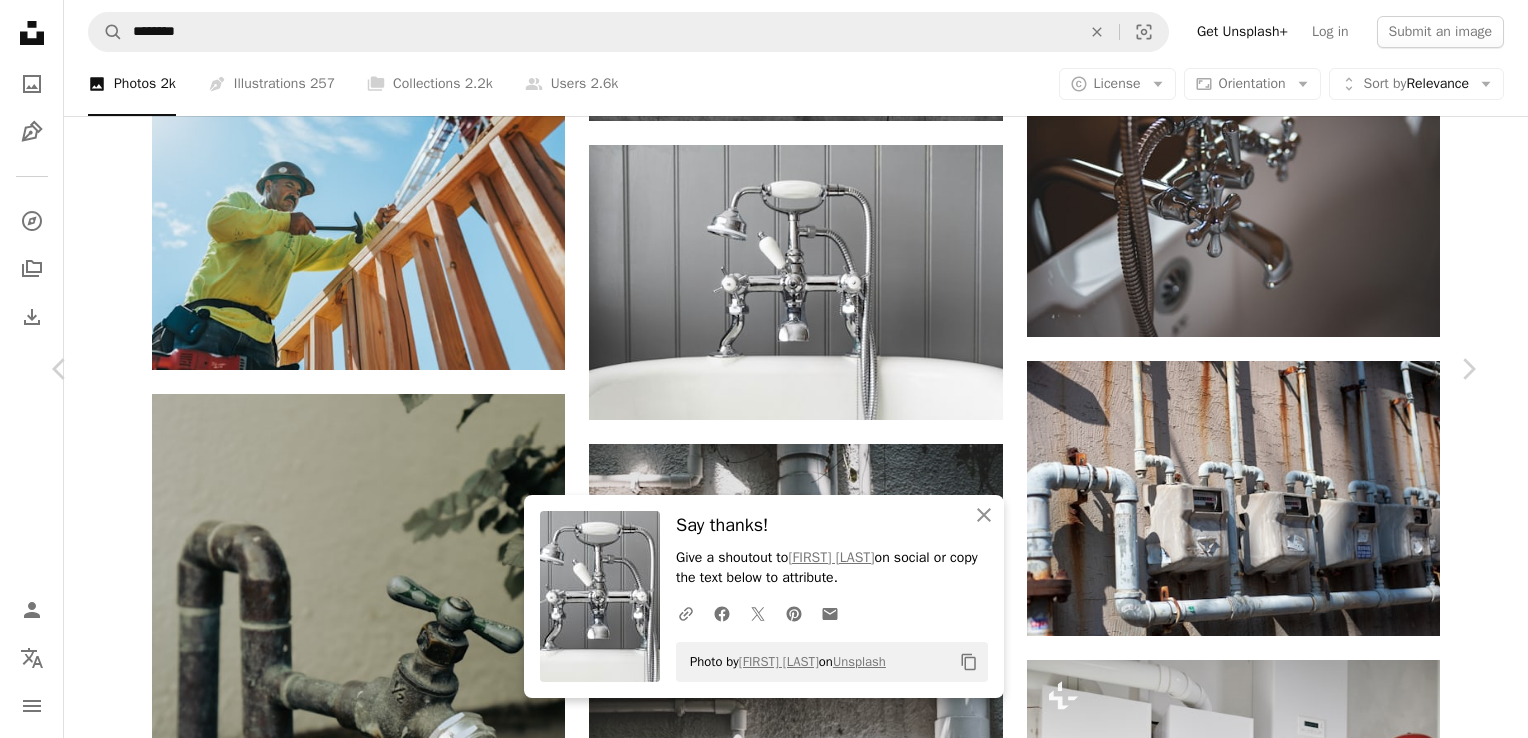 click on "Download free" at bounding box center [1279, 7506] 